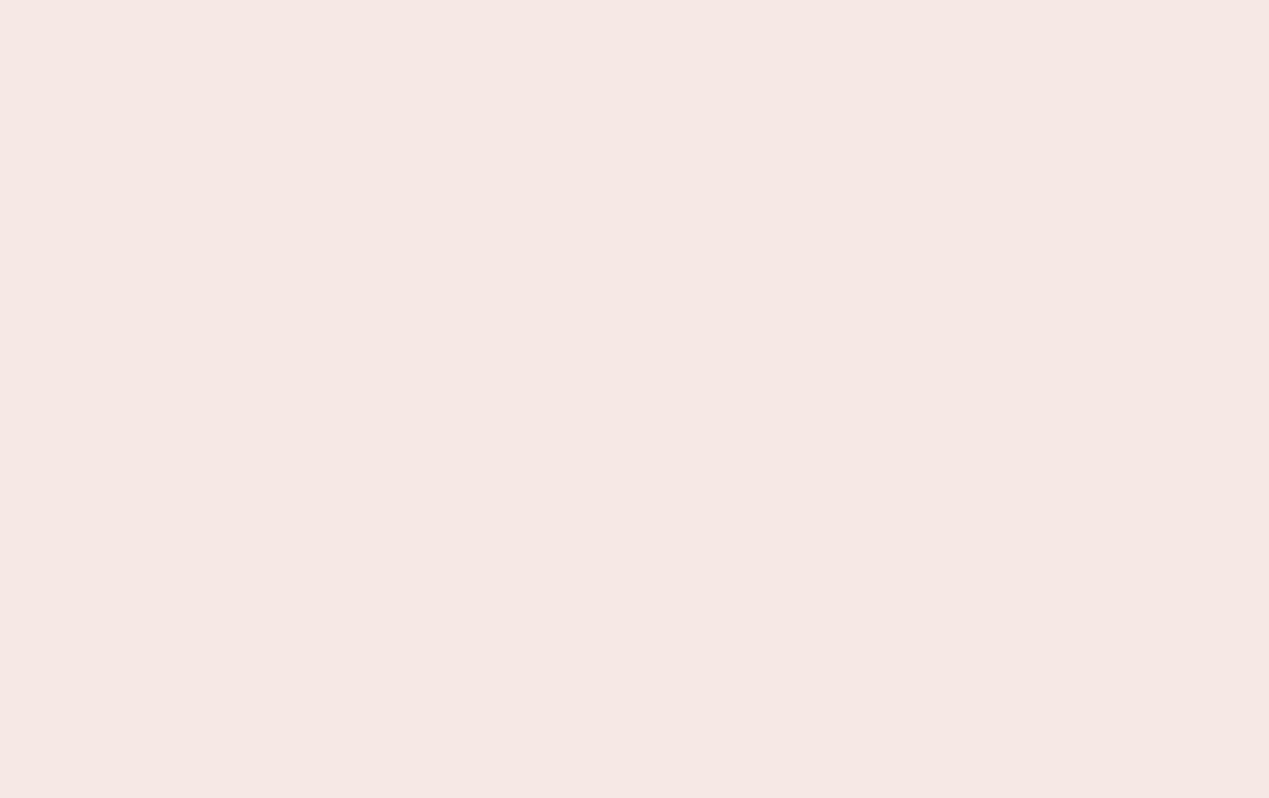 scroll, scrollTop: 0, scrollLeft: 0, axis: both 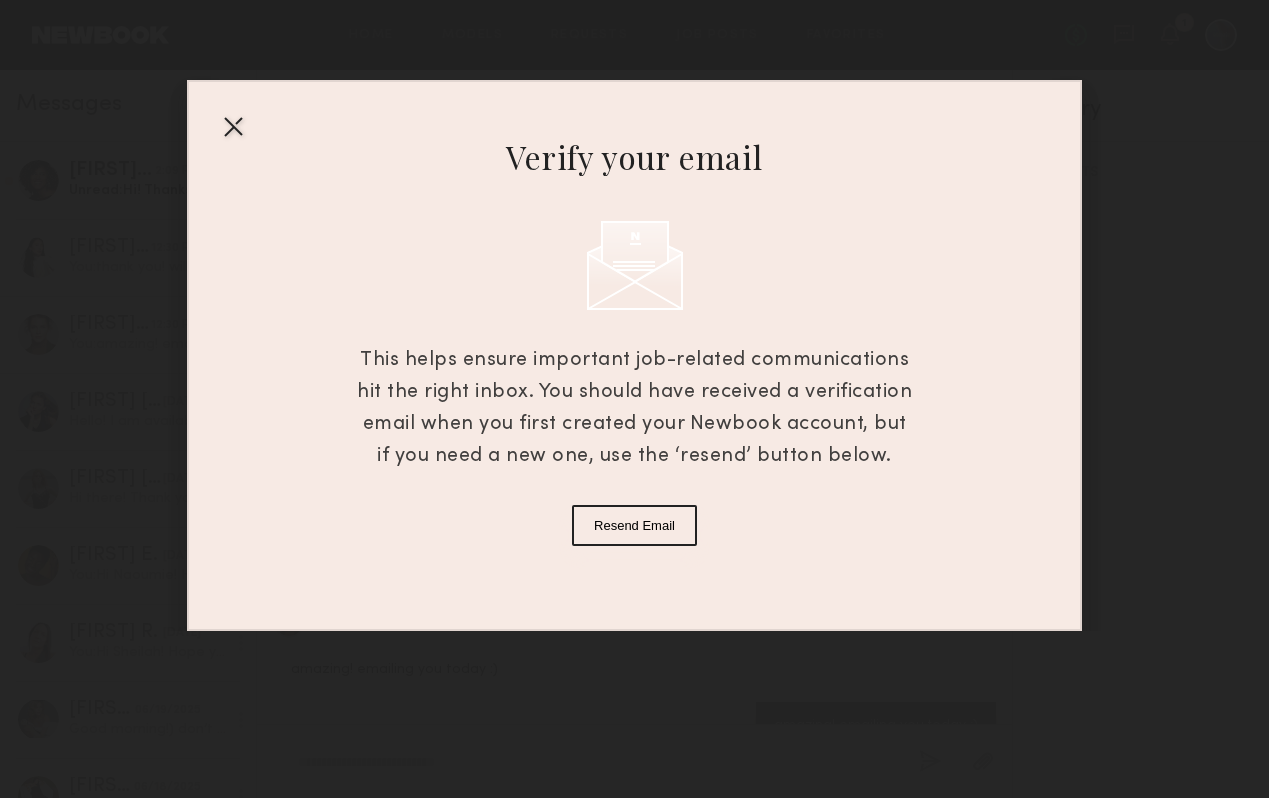 click at bounding box center [233, 126] 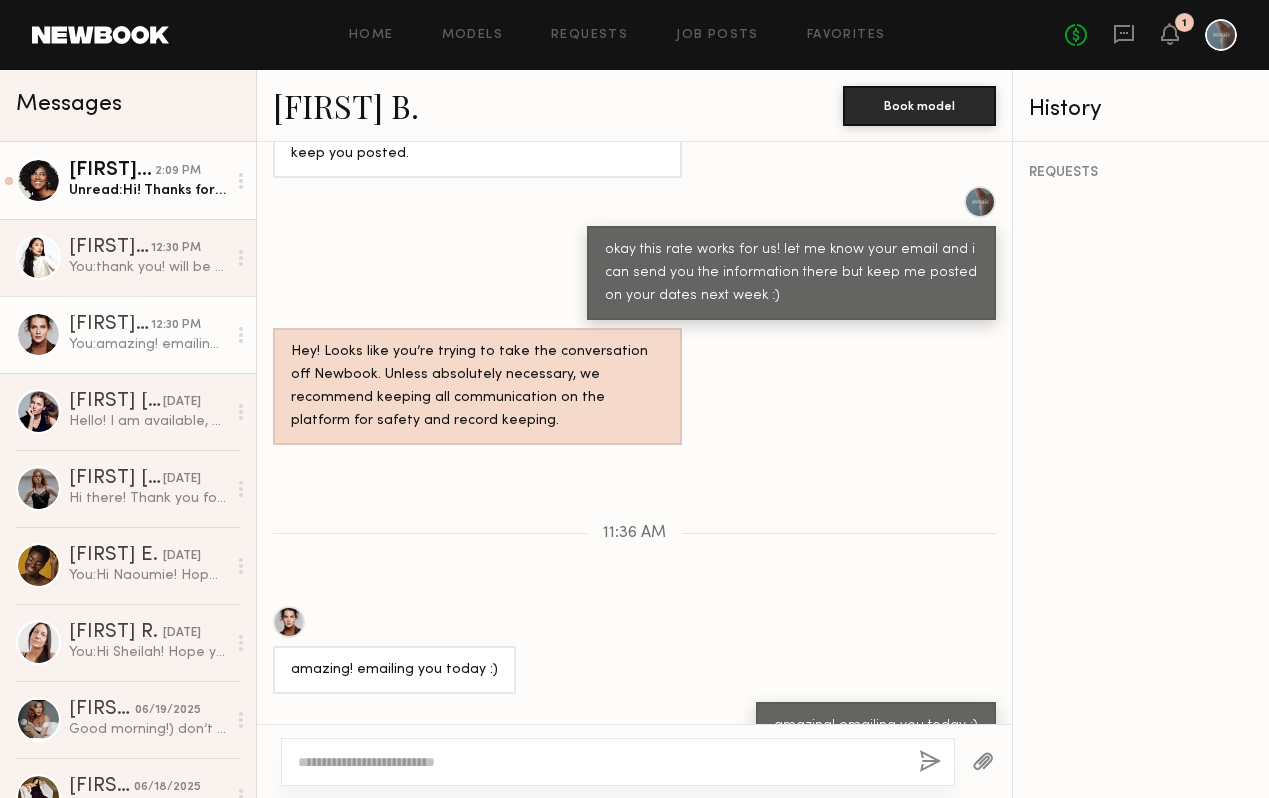 click on "Unread:  Hi!
Thanks for reaching out. Unfortunately I have a shoot on Thursday 8/7.  I am available on 8/8 next week.
Thanks!" 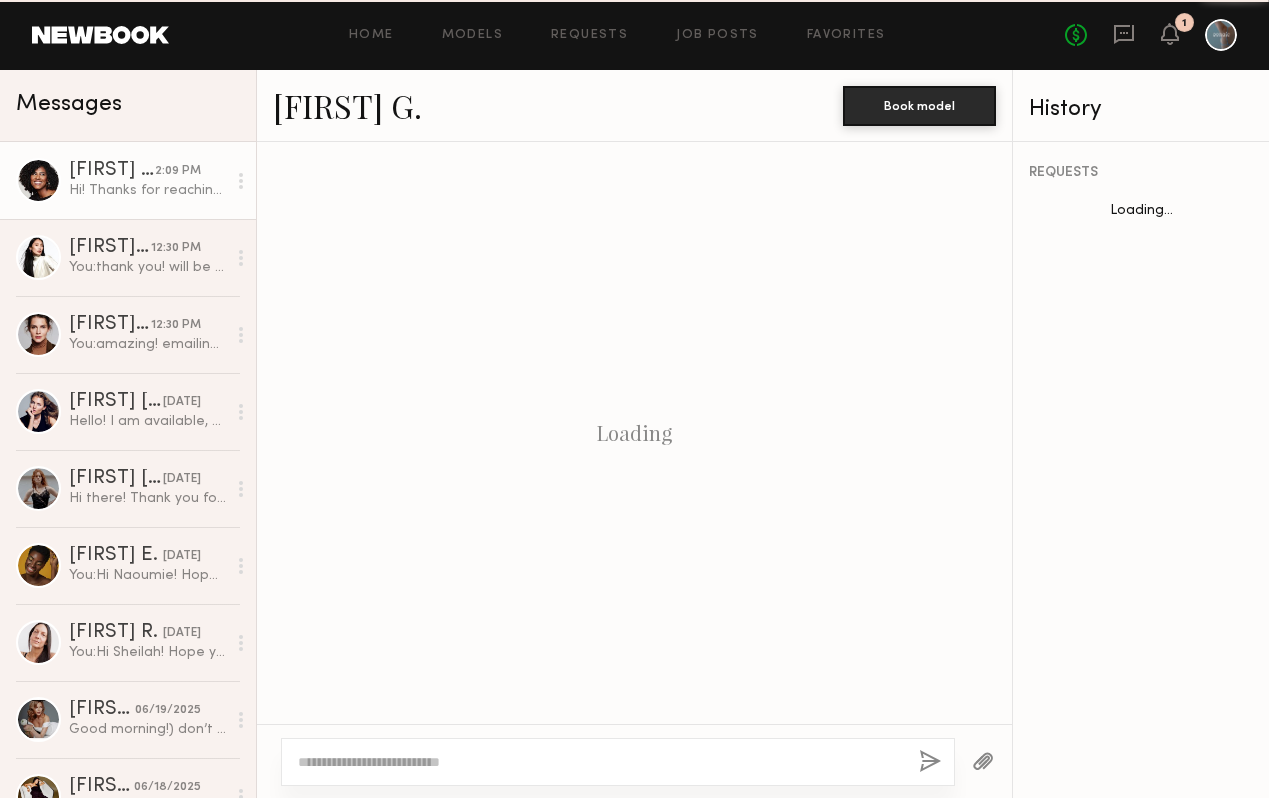 scroll, scrollTop: 729, scrollLeft: 0, axis: vertical 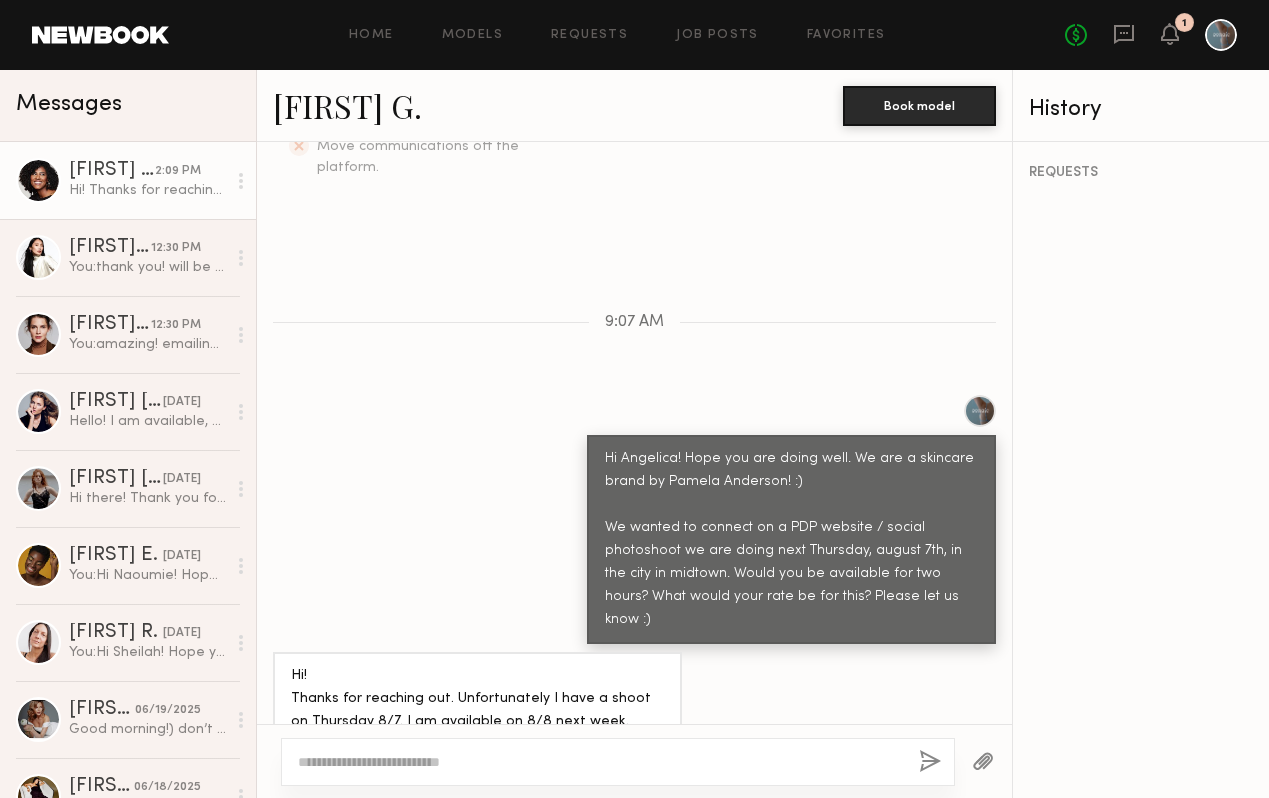 click 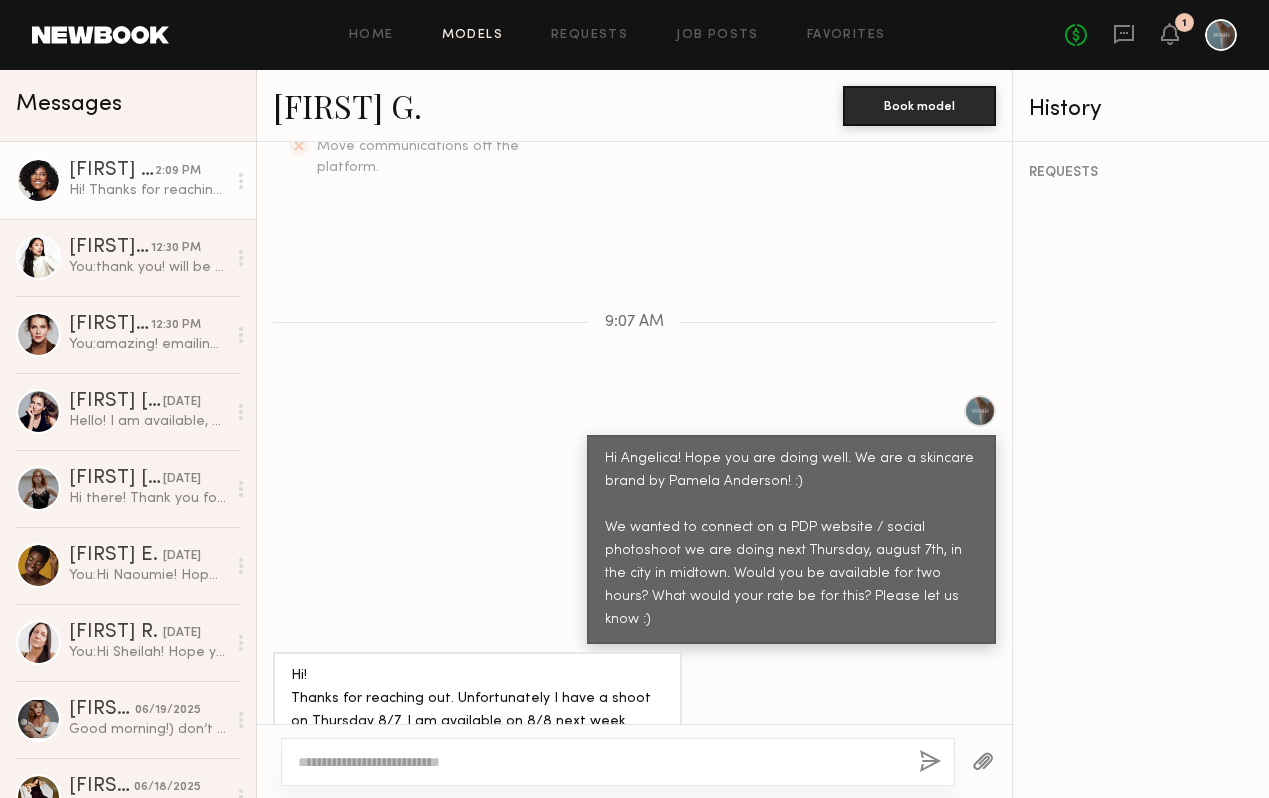 click on "Models" 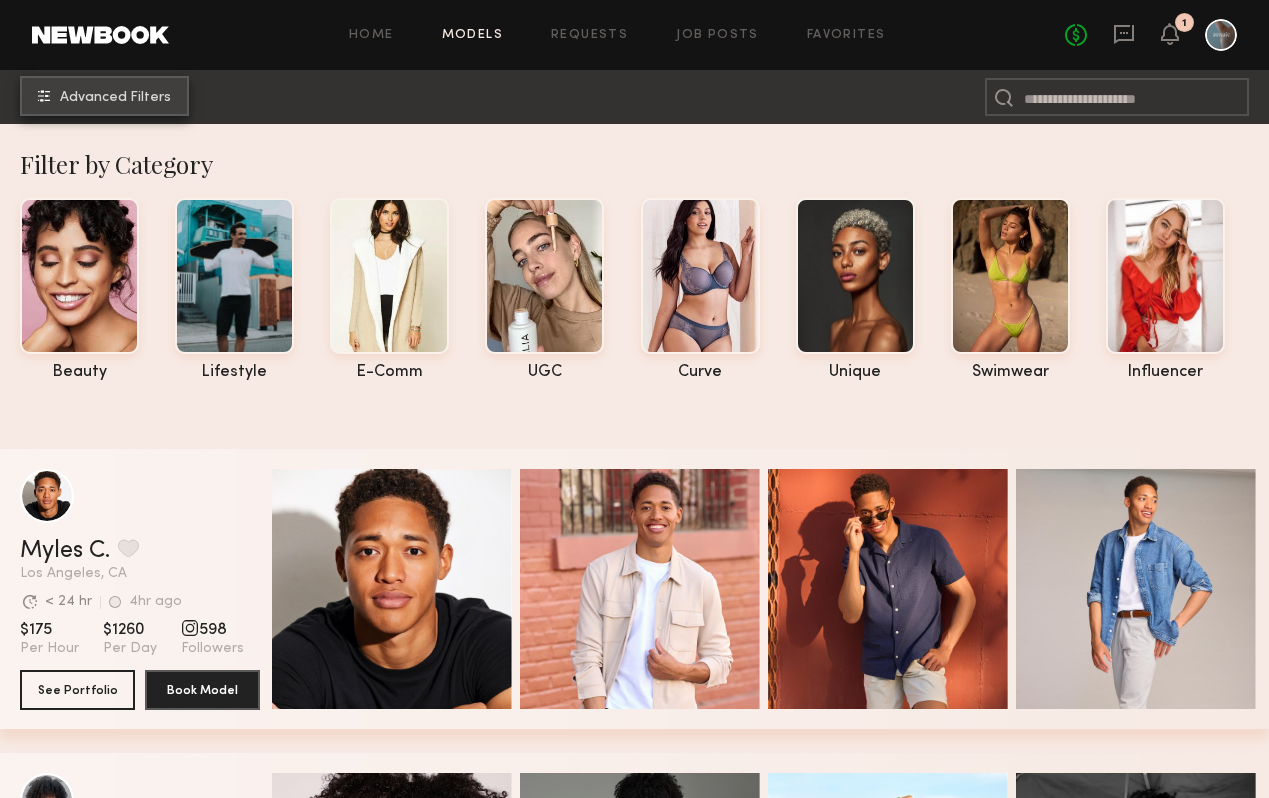 click on "Advanced Filters" 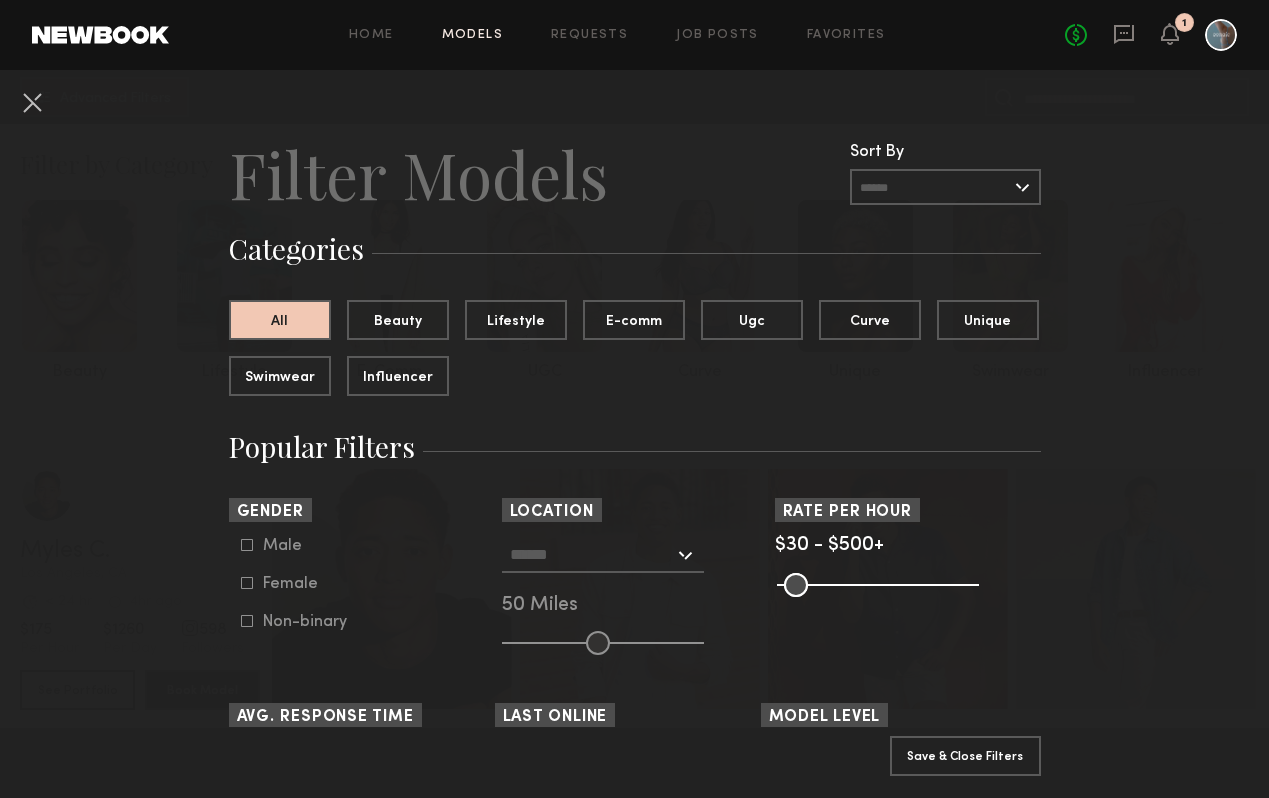 click 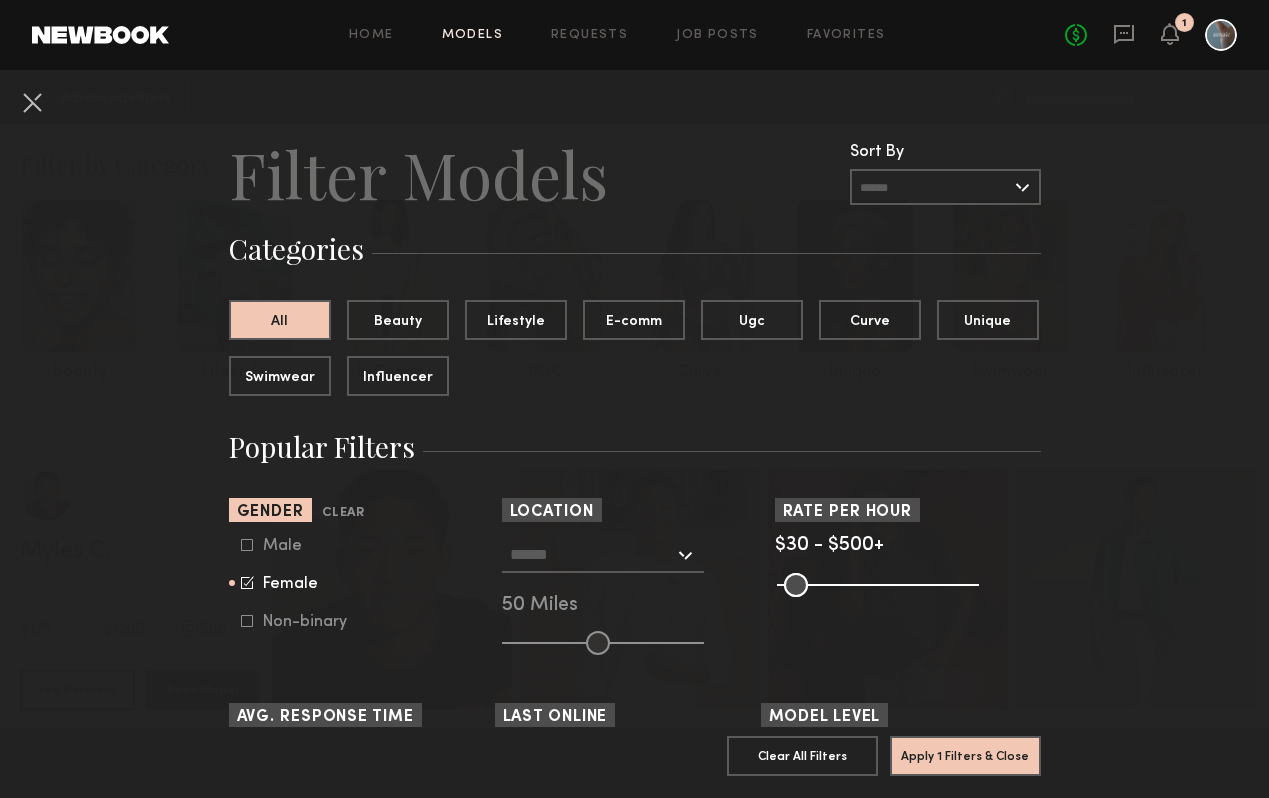 click 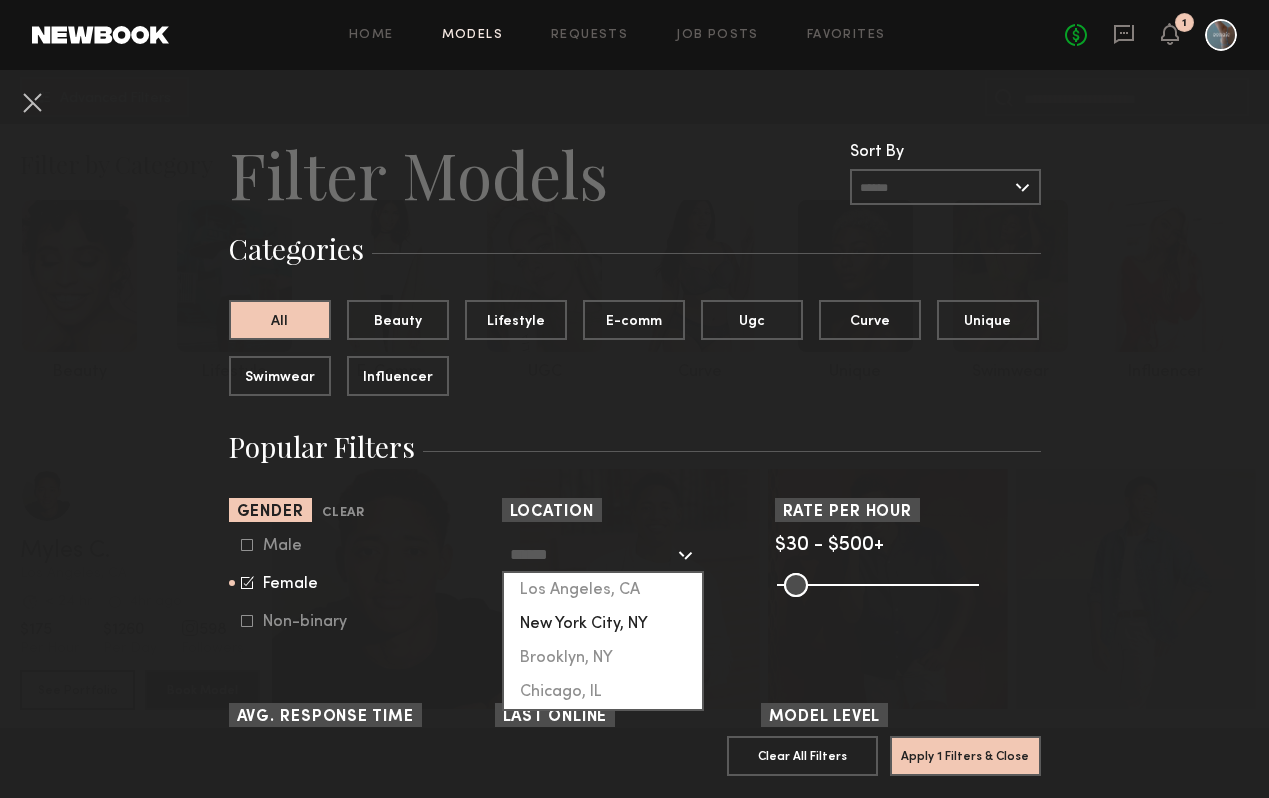 click on "New York City, NY" 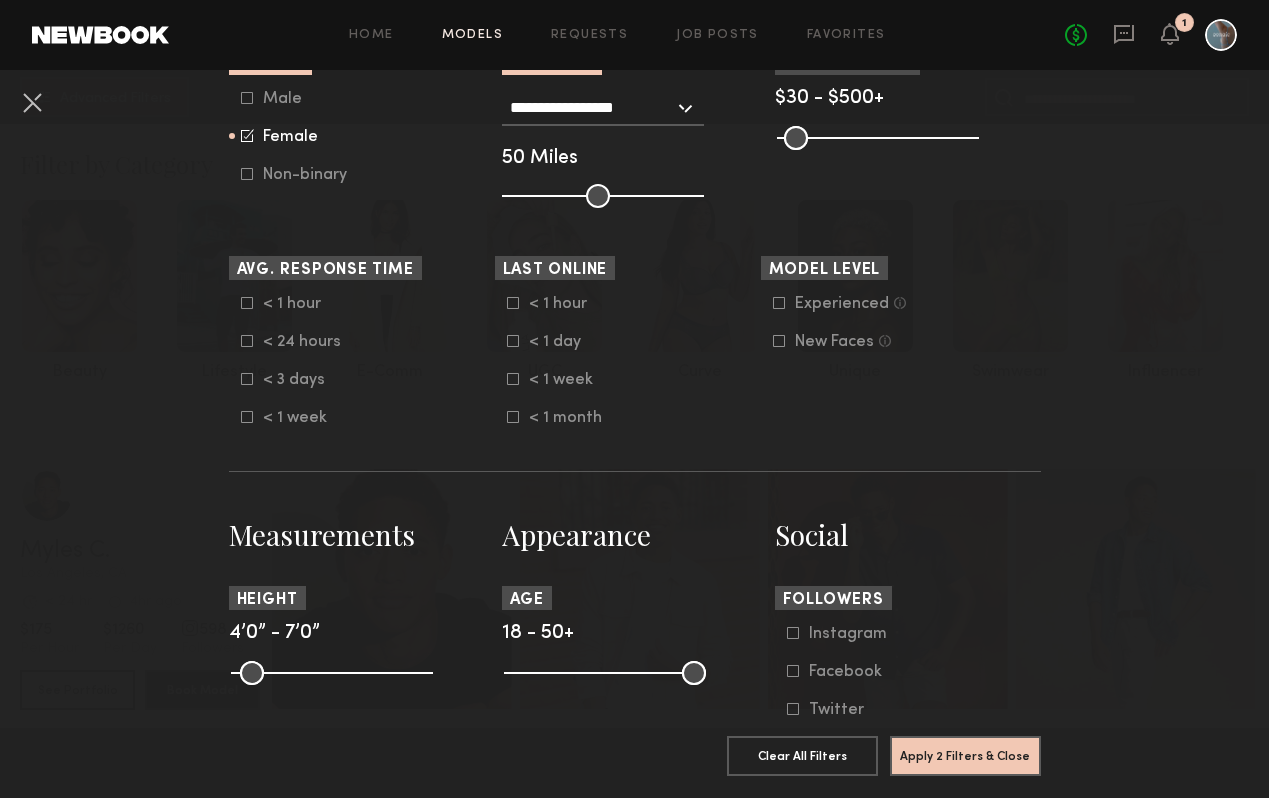 scroll, scrollTop: 650, scrollLeft: 0, axis: vertical 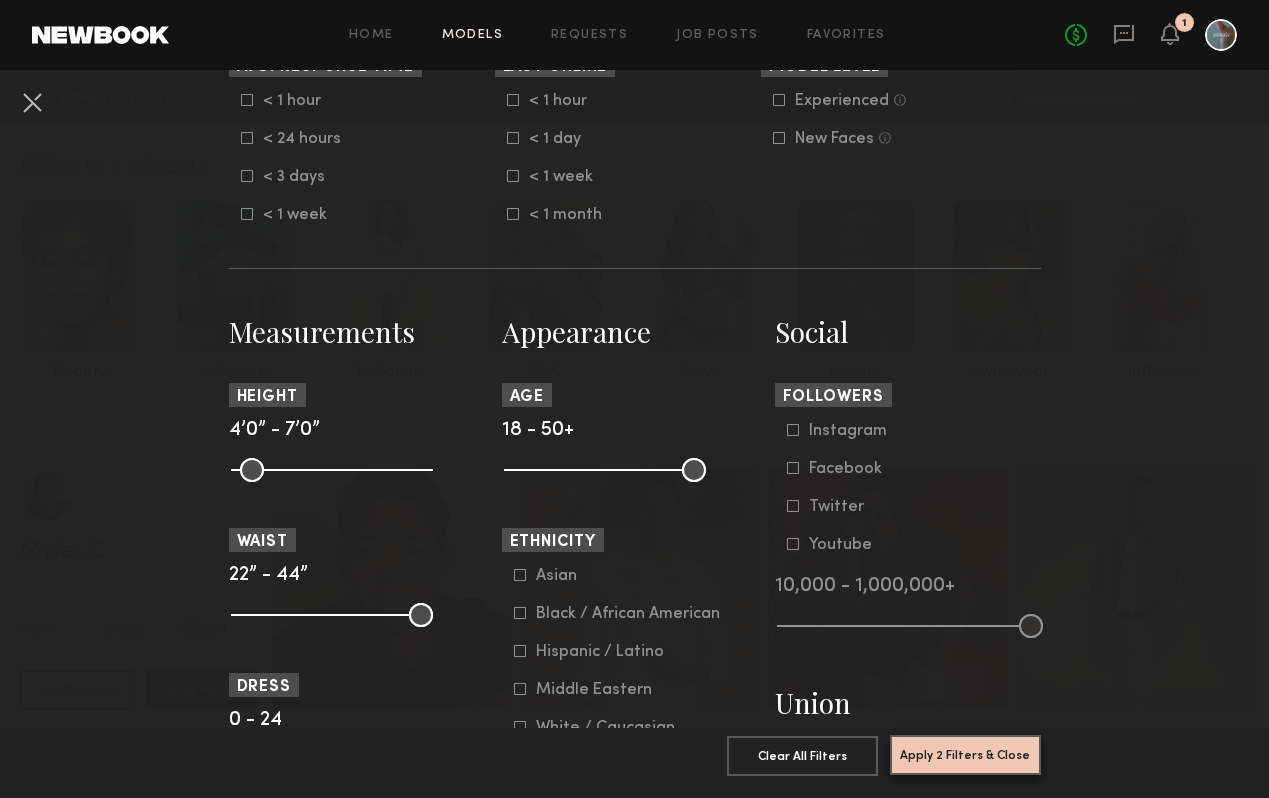 click on "Apply 2 Filters & Close" 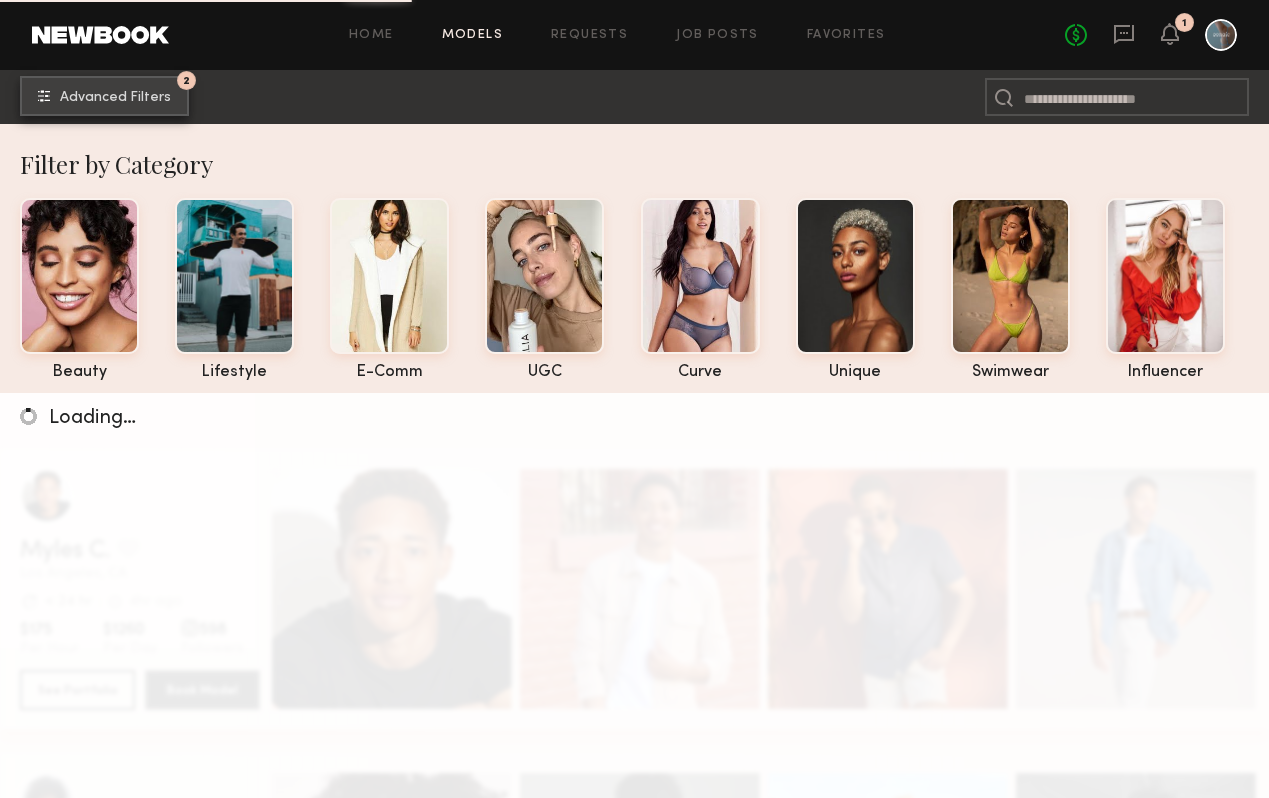 click on "Advanced Filters" 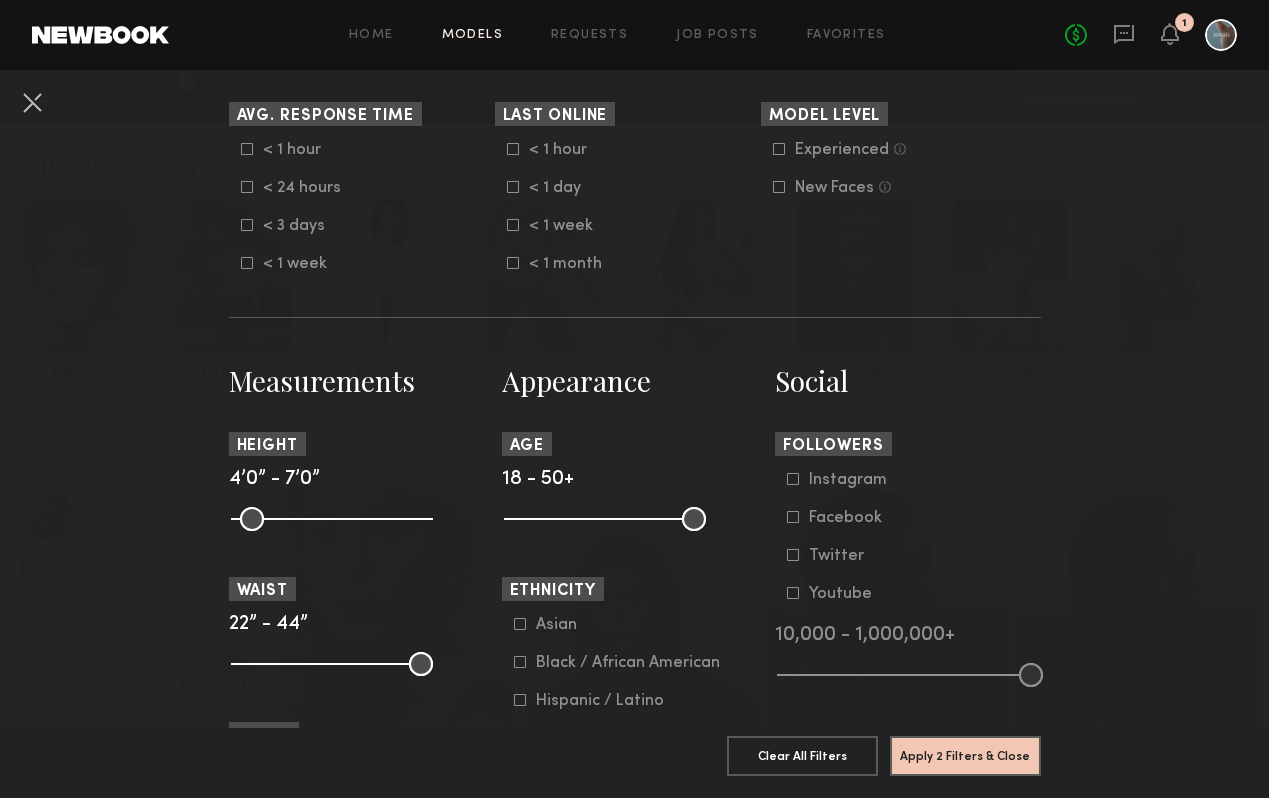 scroll, scrollTop: 604, scrollLeft: 0, axis: vertical 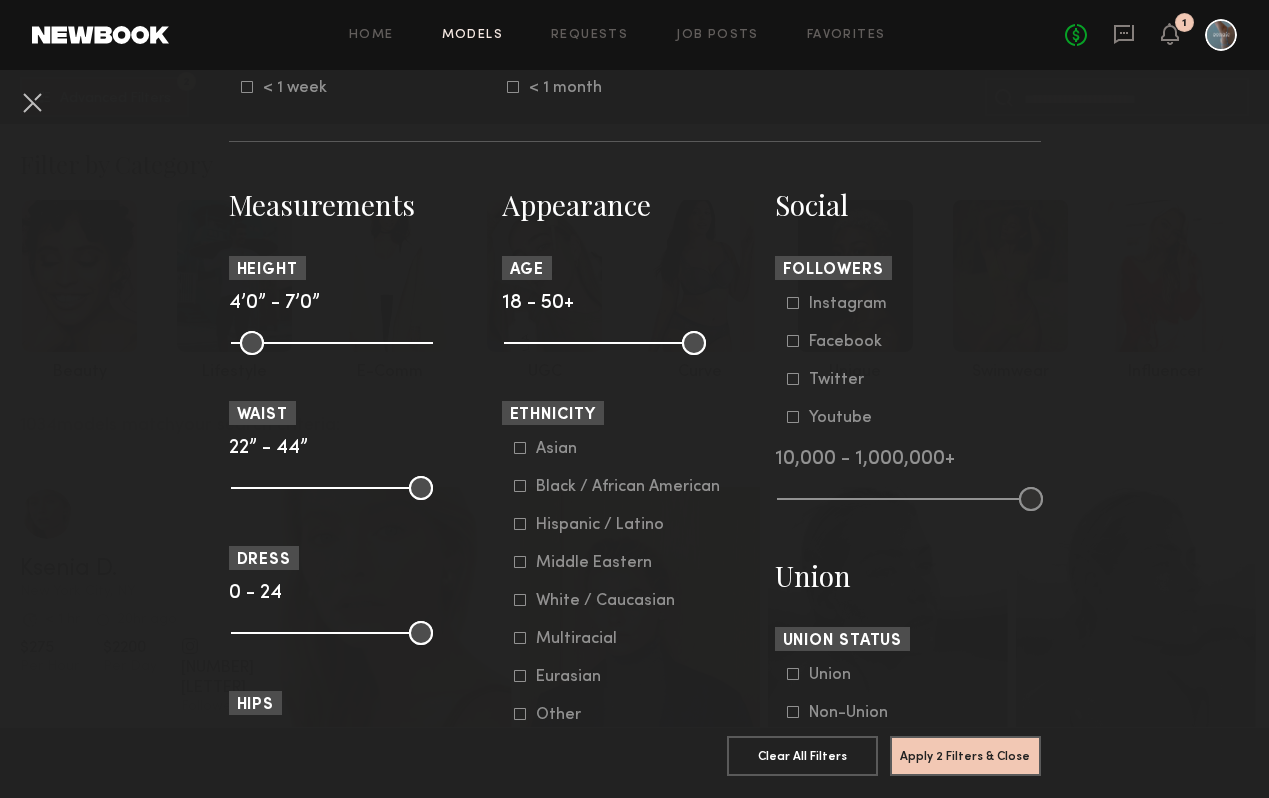 click 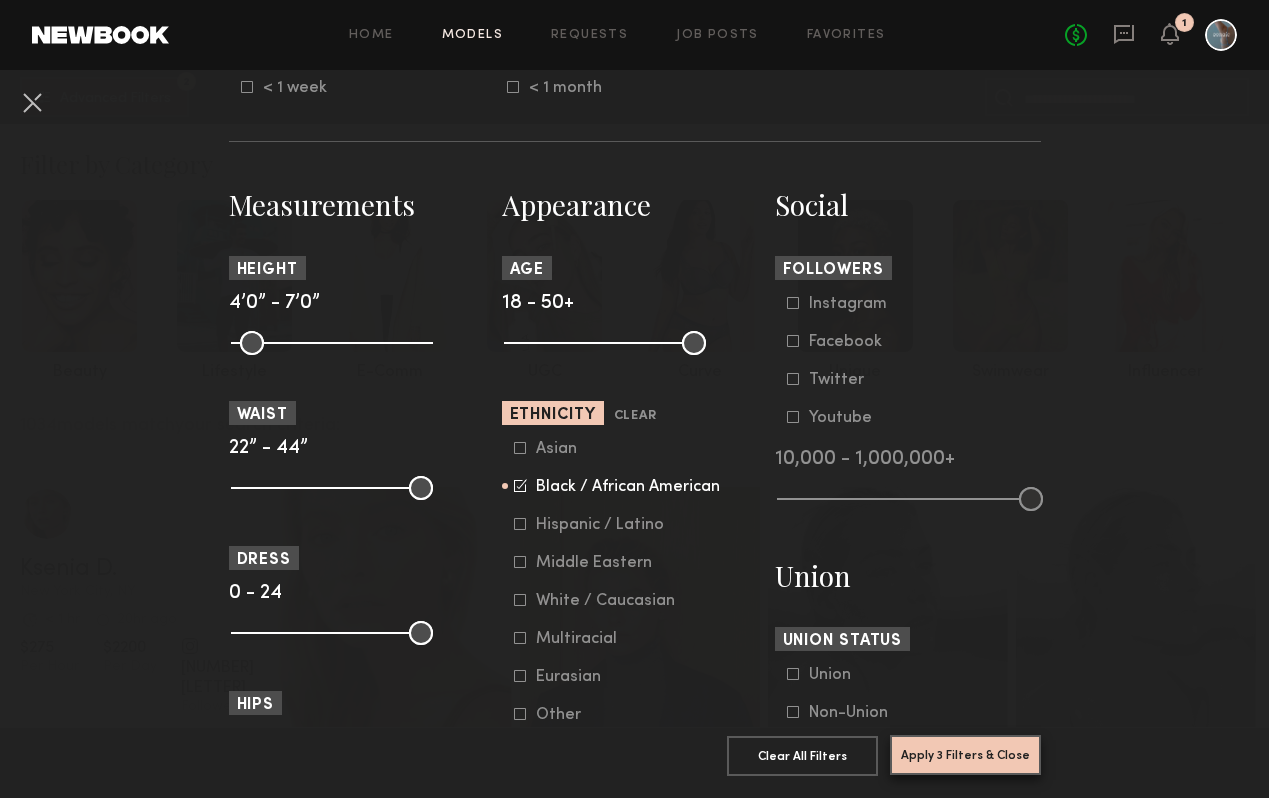 click on "Apply 3 Filters & Close" 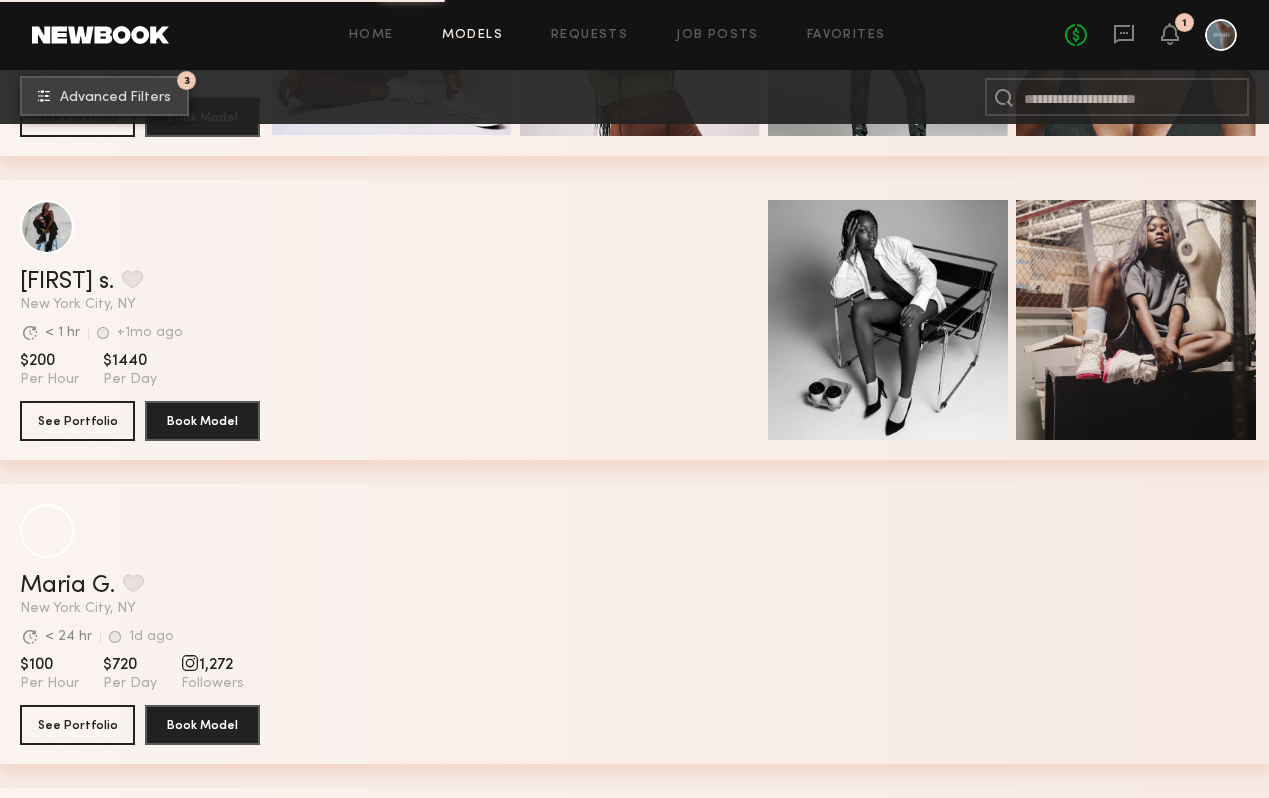 scroll, scrollTop: 2693, scrollLeft: 0, axis: vertical 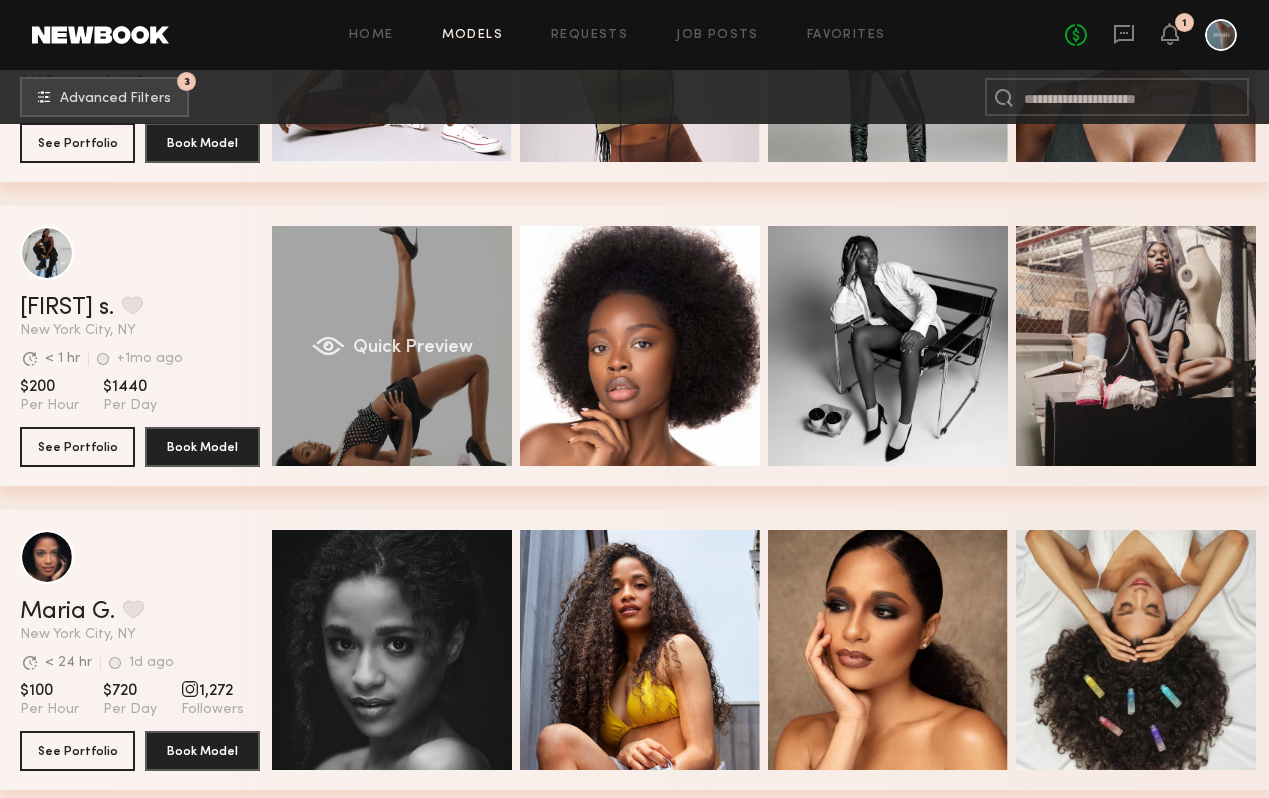 click on "Quick Preview" 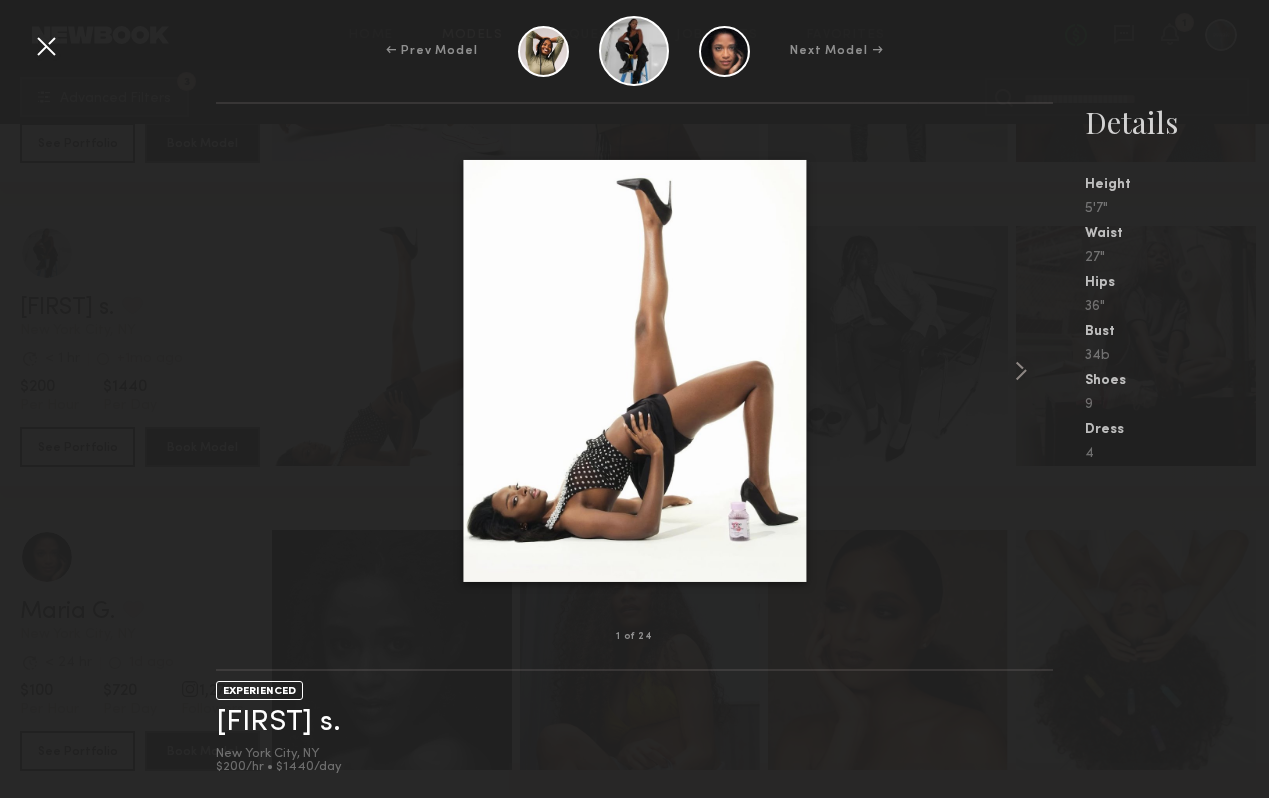click at bounding box center (46, 46) 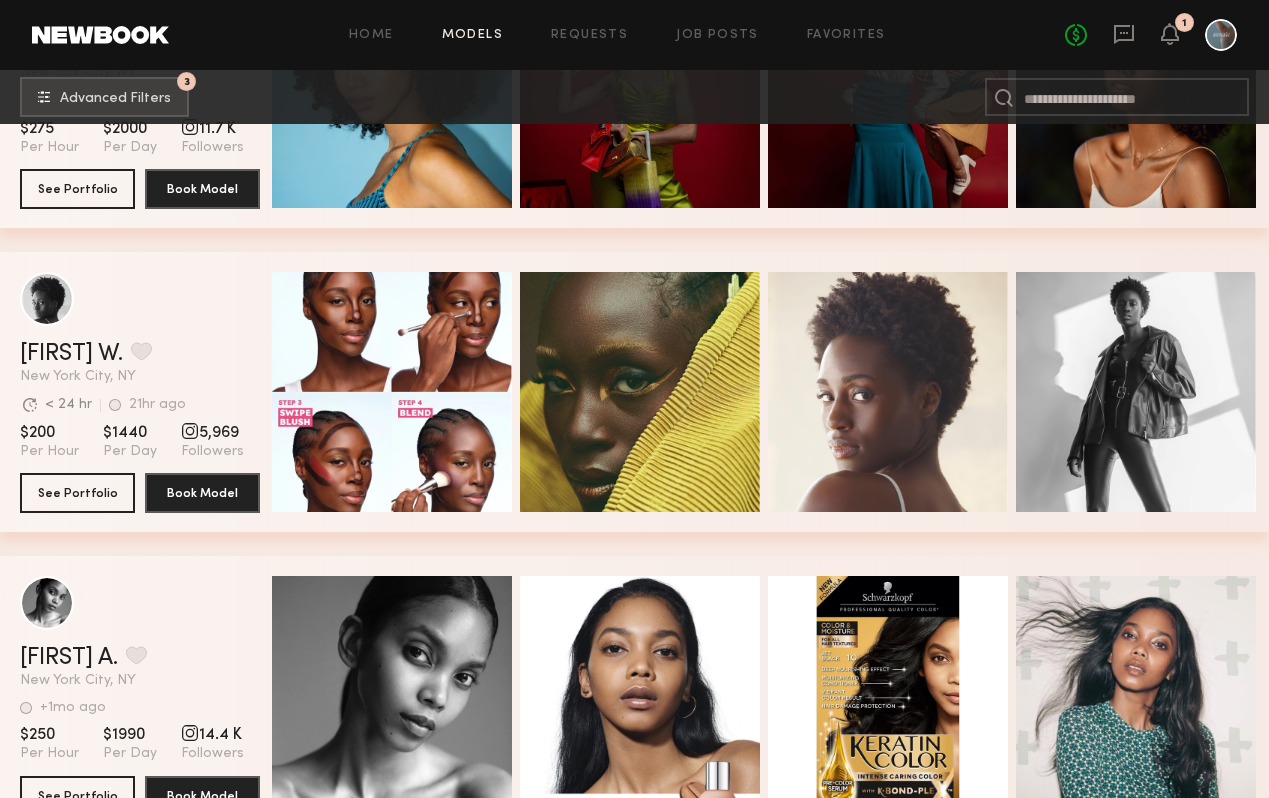 scroll, scrollTop: 4473, scrollLeft: 0, axis: vertical 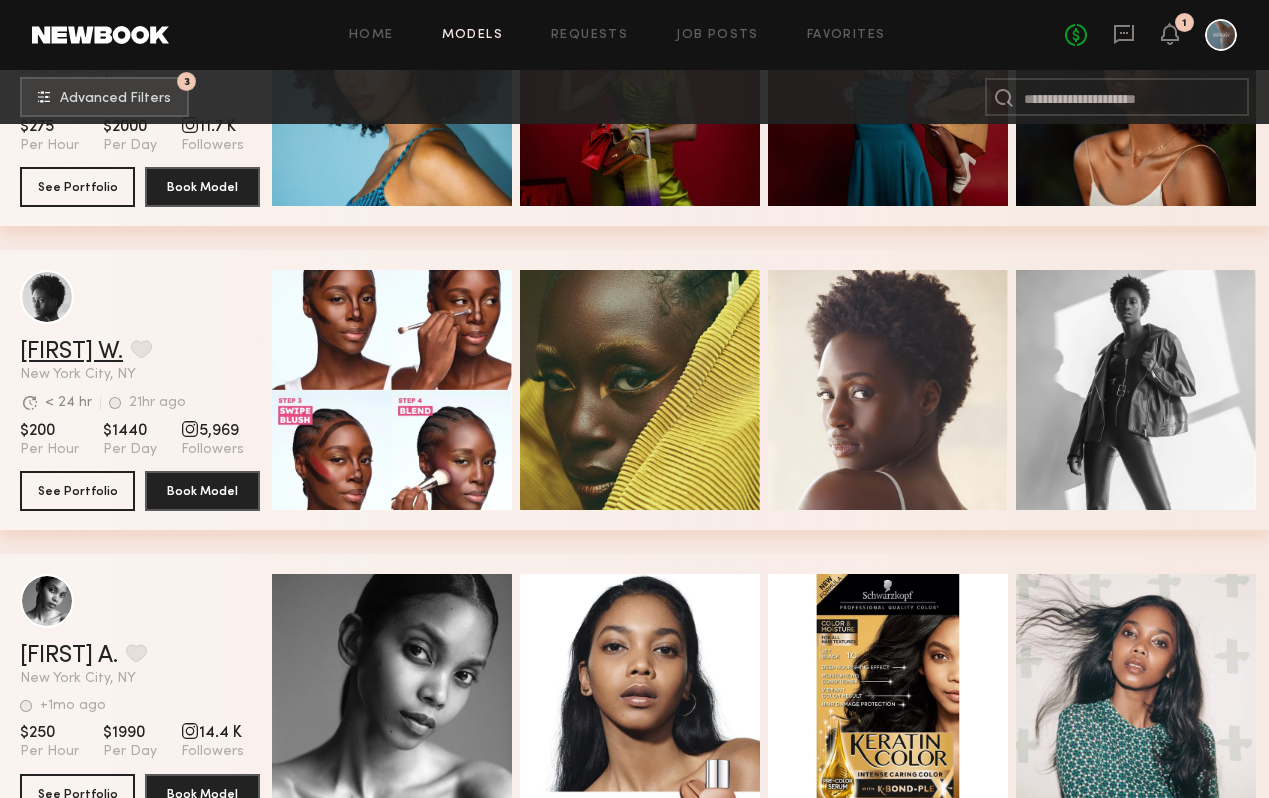 click on "Aleka W." 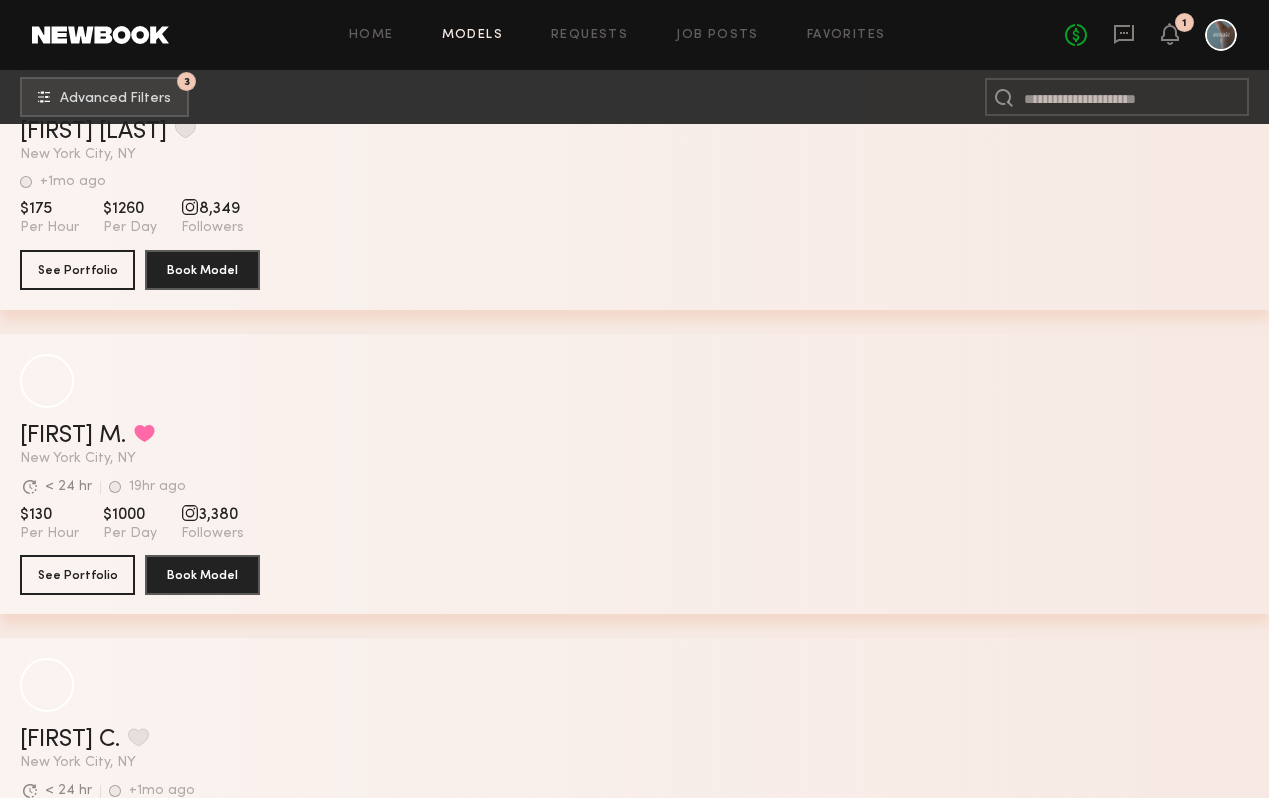 scroll, scrollTop: 11111, scrollLeft: 0, axis: vertical 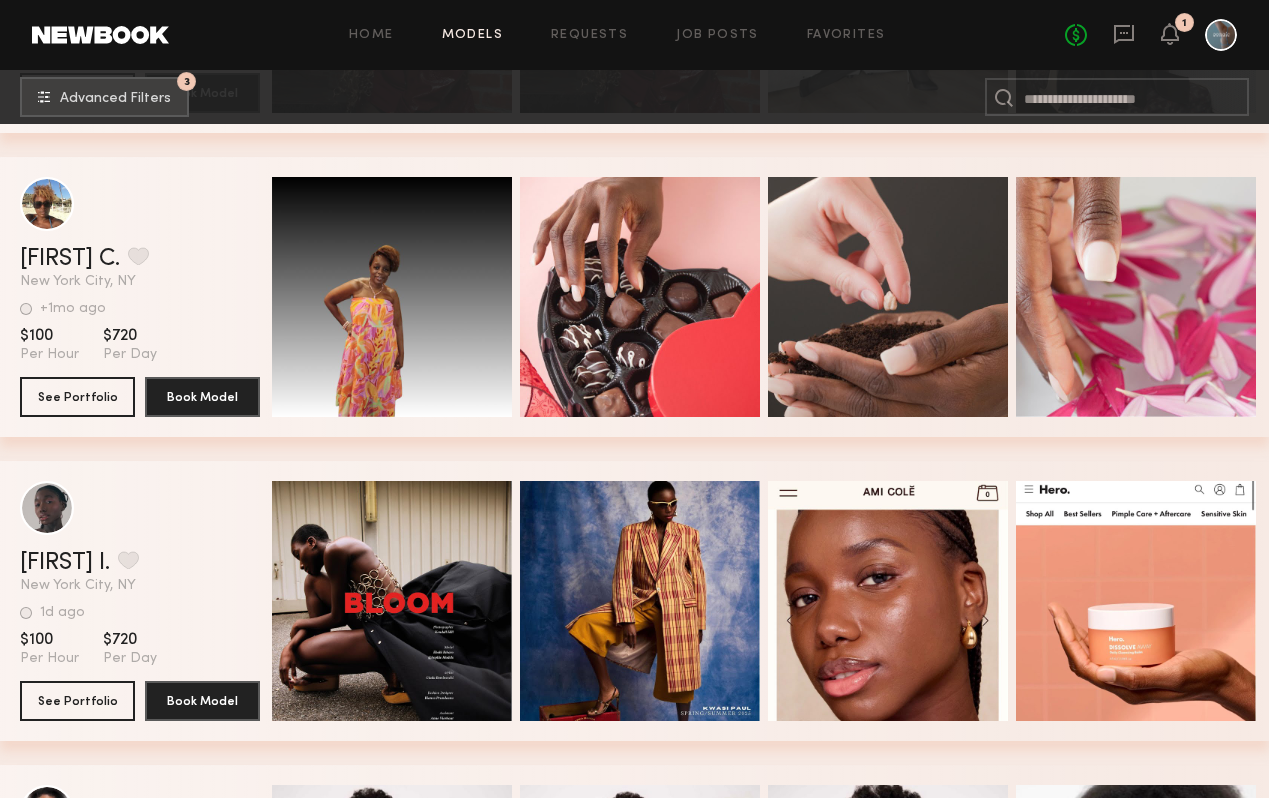 drag, startPoint x: 45, startPoint y: 401, endPoint x: 362, endPoint y: 101, distance: 436.45047 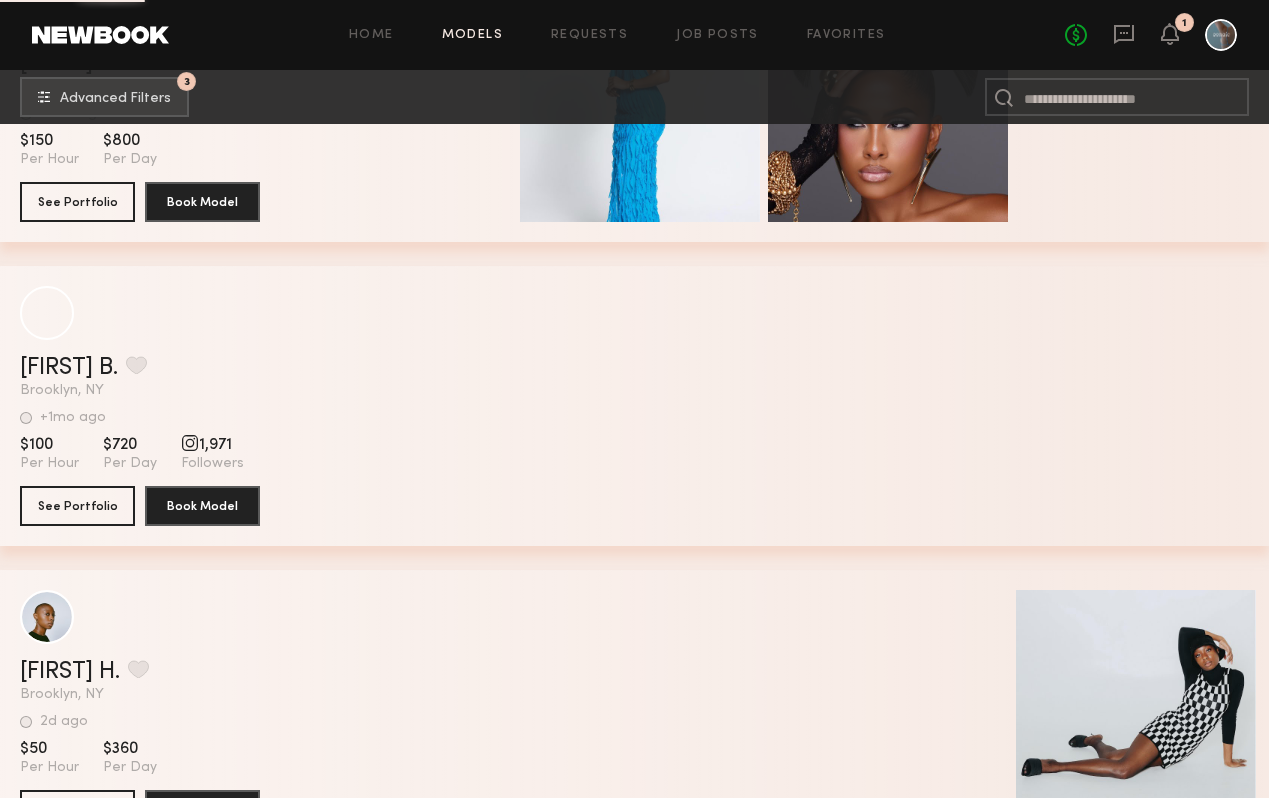 scroll, scrollTop: 64751, scrollLeft: 0, axis: vertical 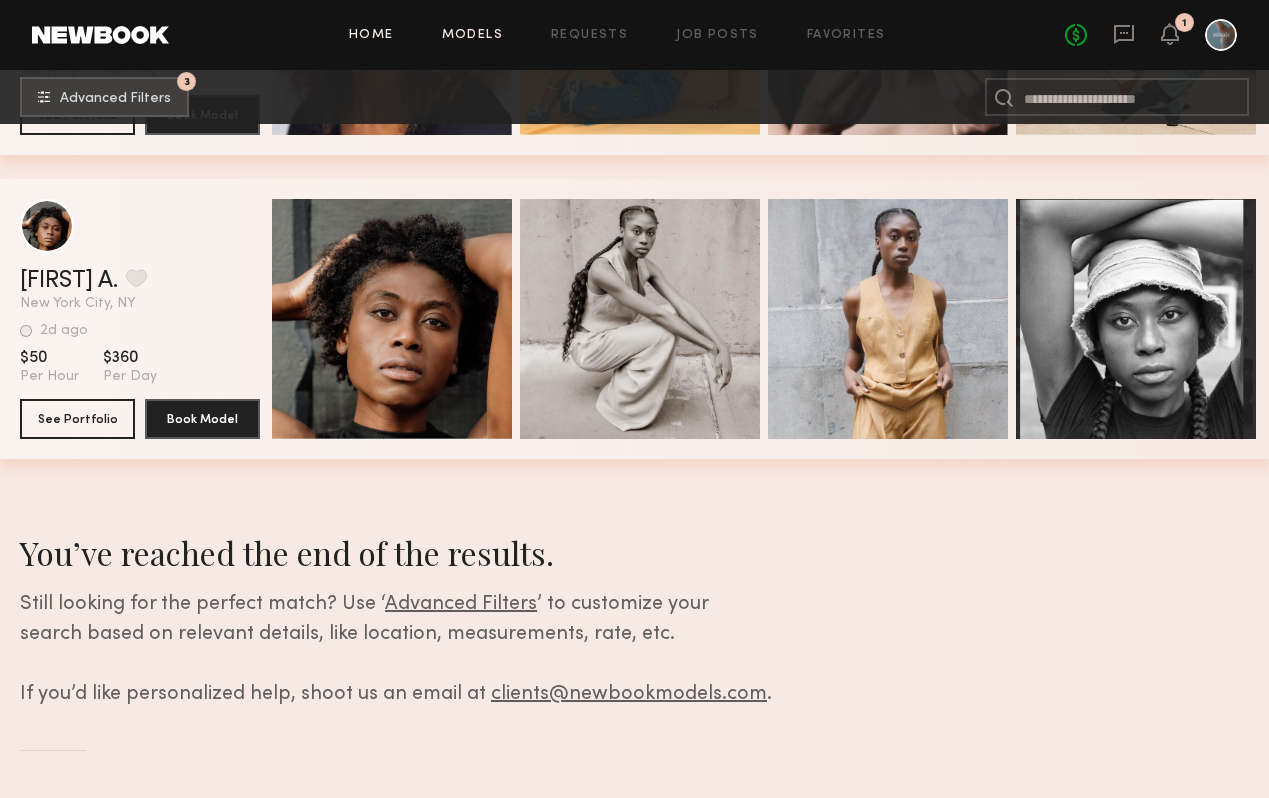 drag, startPoint x: 62, startPoint y: 269, endPoint x: 396, endPoint y: 38, distance: 406.09973 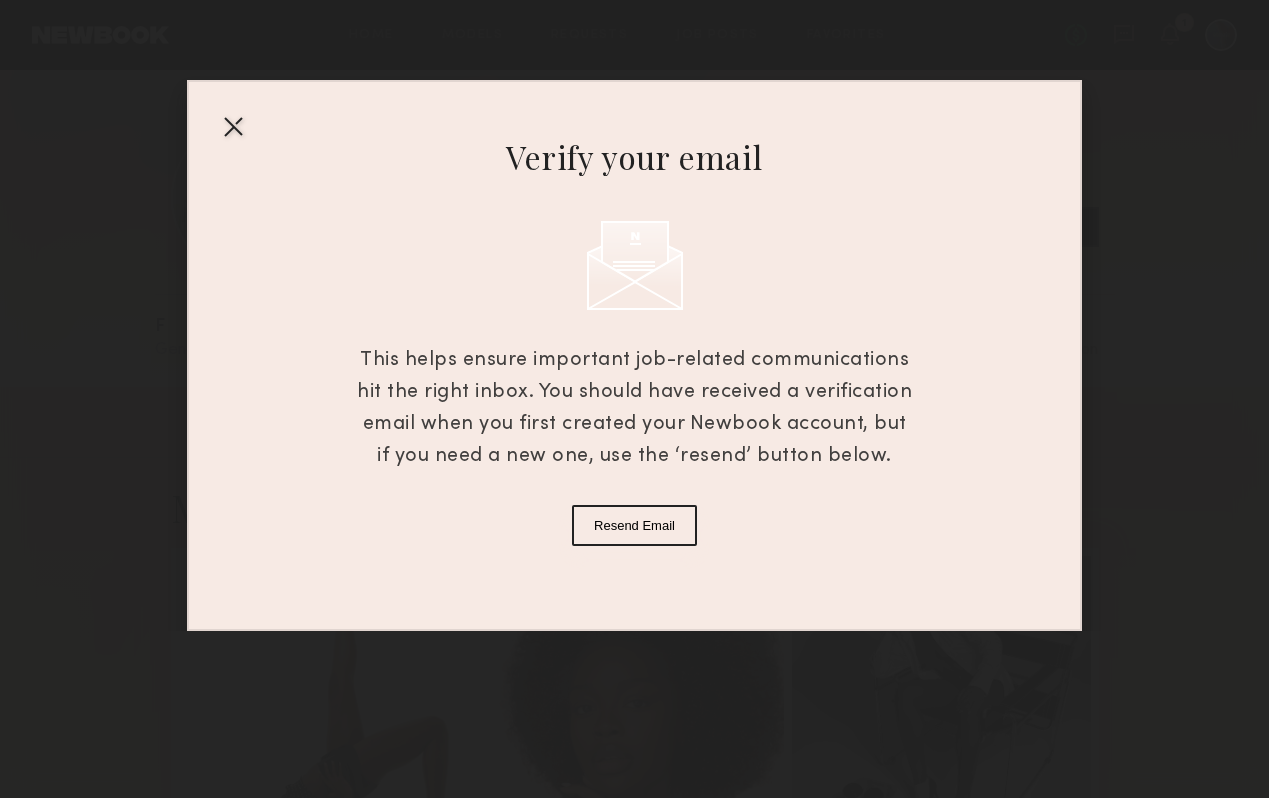 scroll, scrollTop: 0, scrollLeft: 0, axis: both 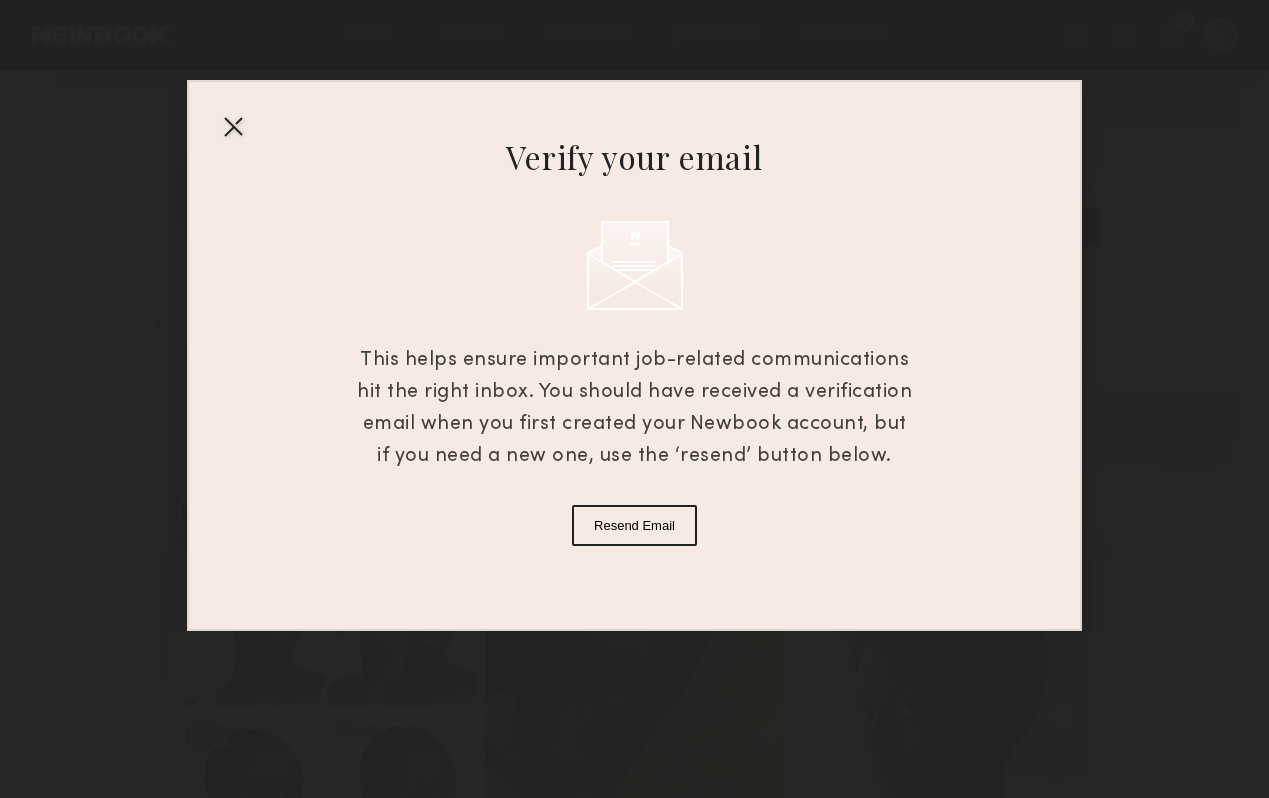 click at bounding box center (233, 126) 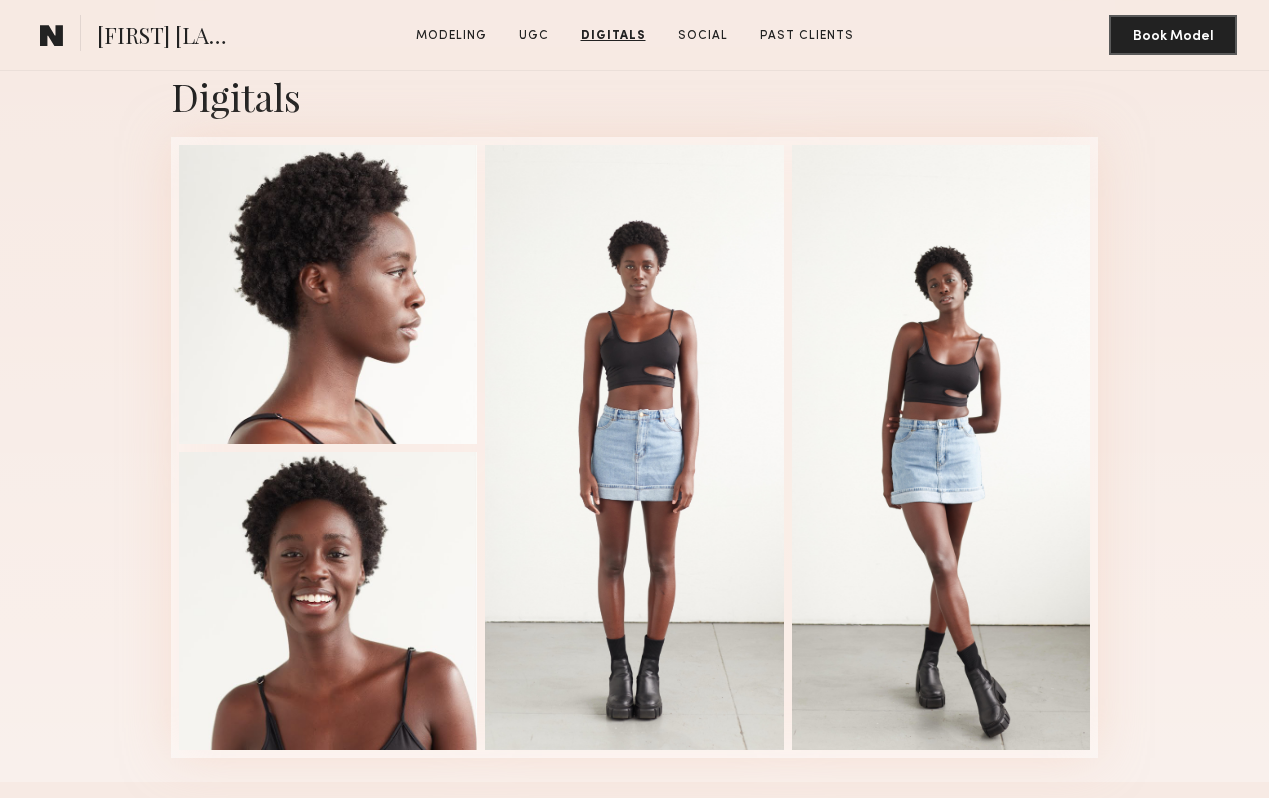 scroll, scrollTop: 2337, scrollLeft: 0, axis: vertical 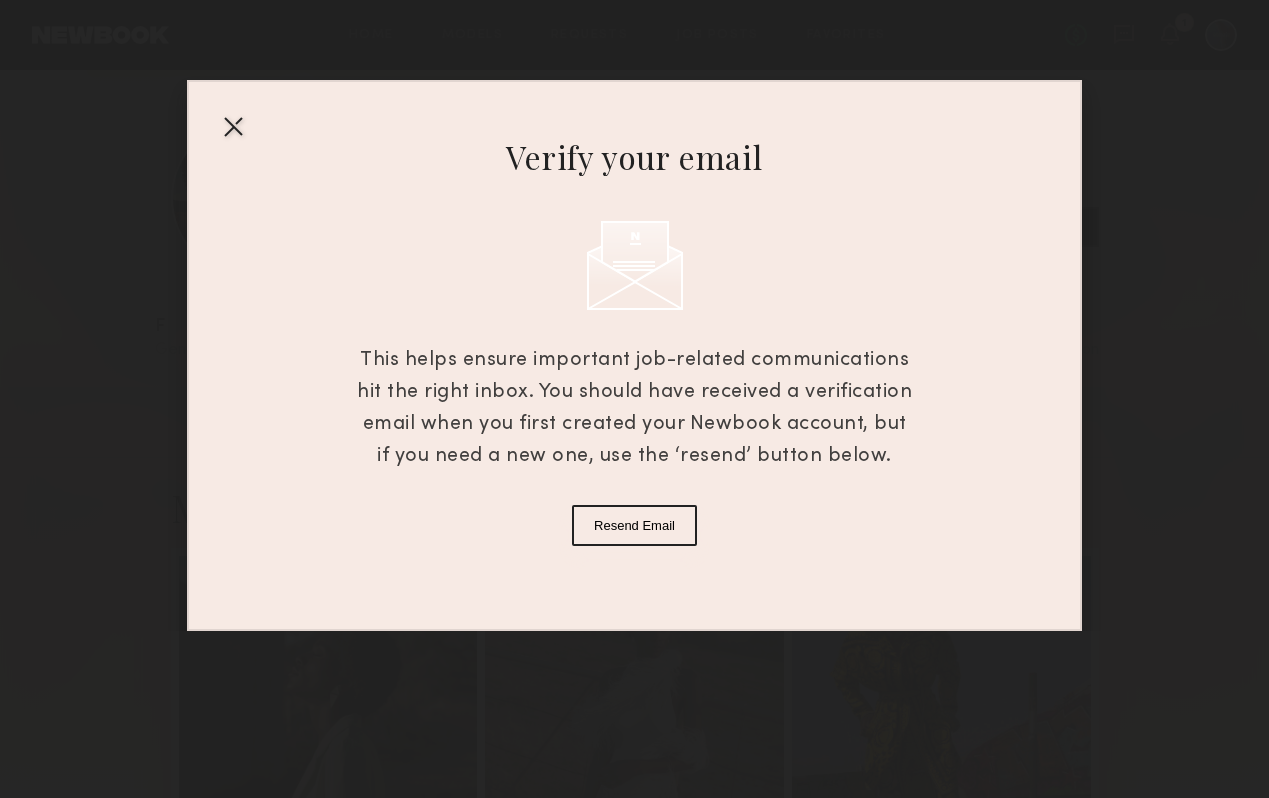 click at bounding box center (233, 126) 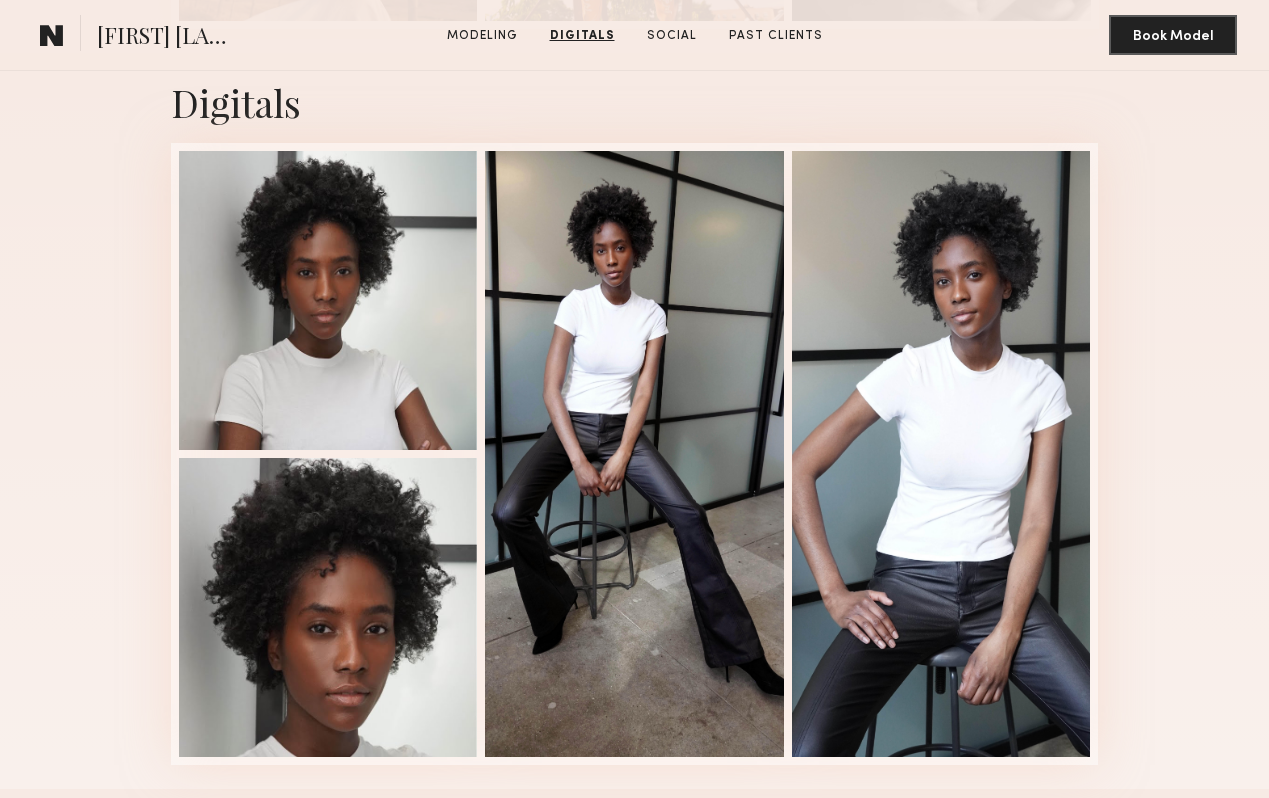 scroll, scrollTop: 1133, scrollLeft: 0, axis: vertical 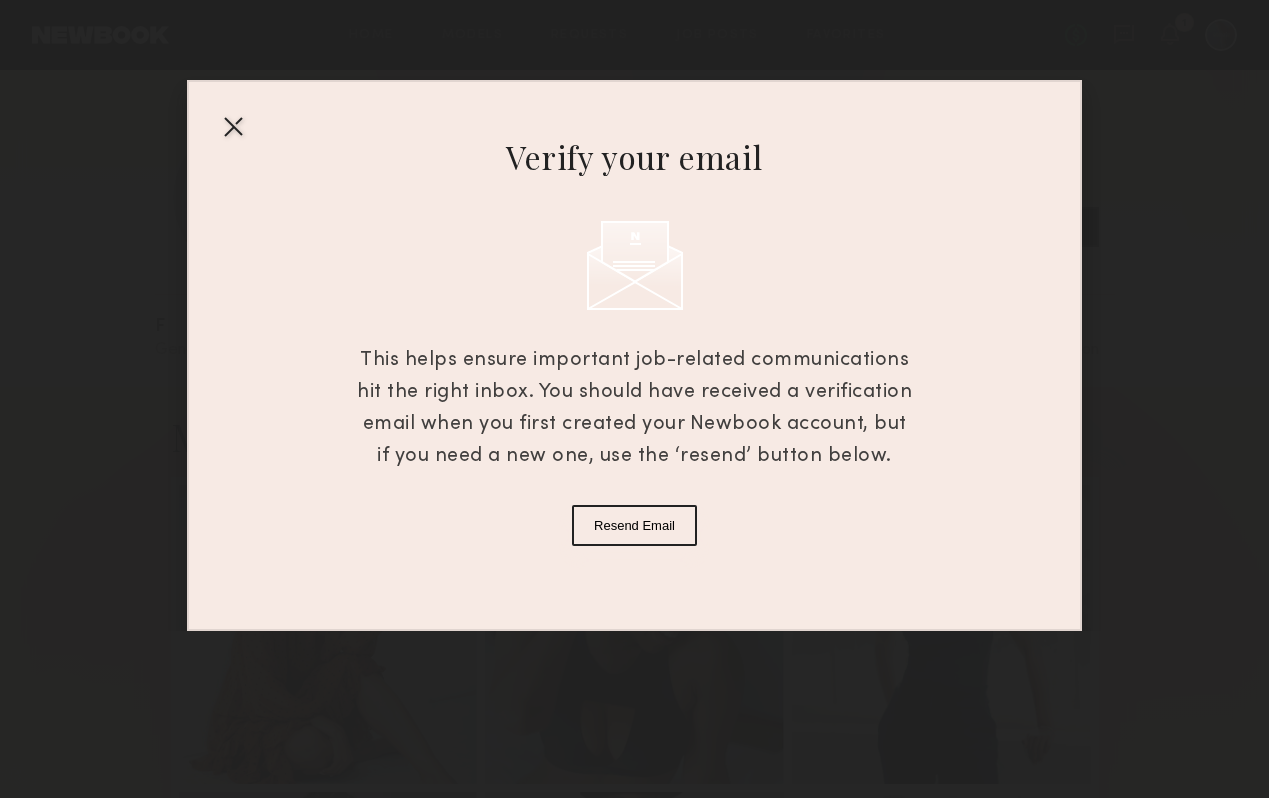 click at bounding box center [233, 126] 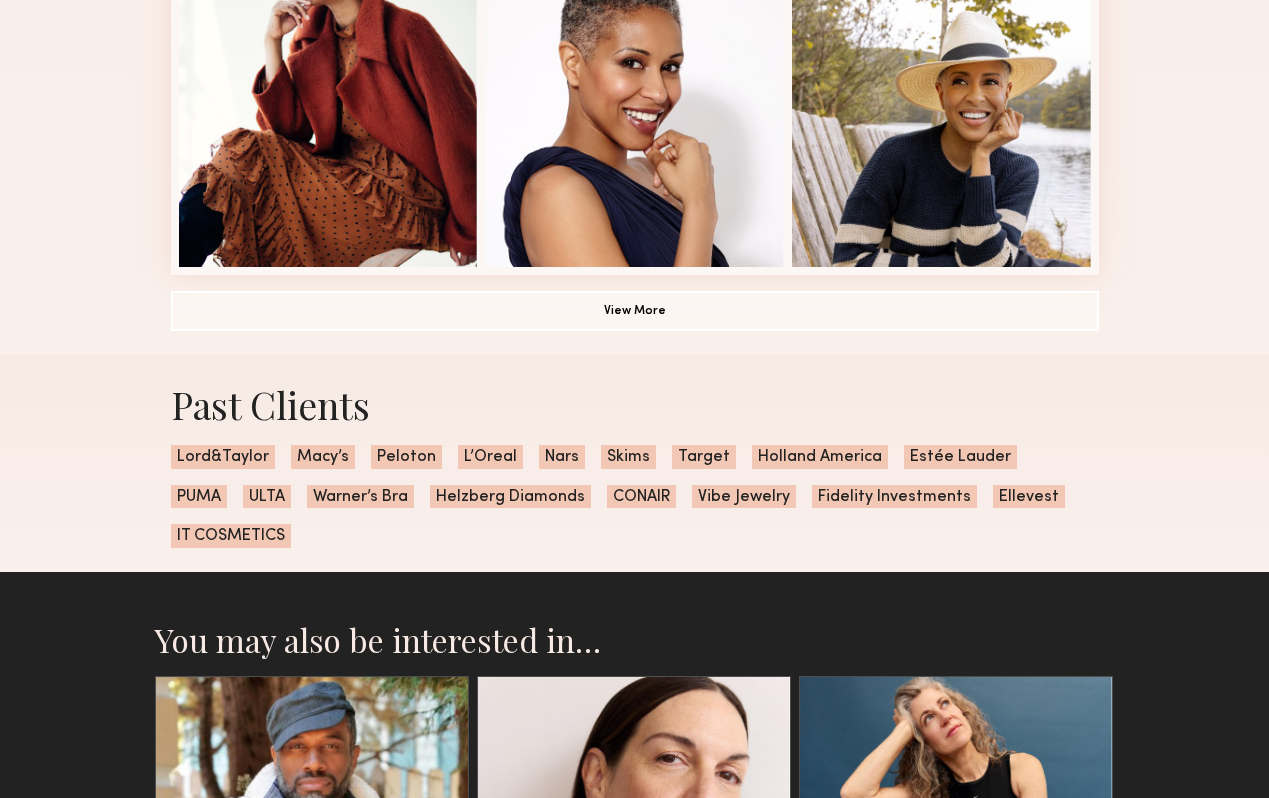 scroll, scrollTop: 1413, scrollLeft: 0, axis: vertical 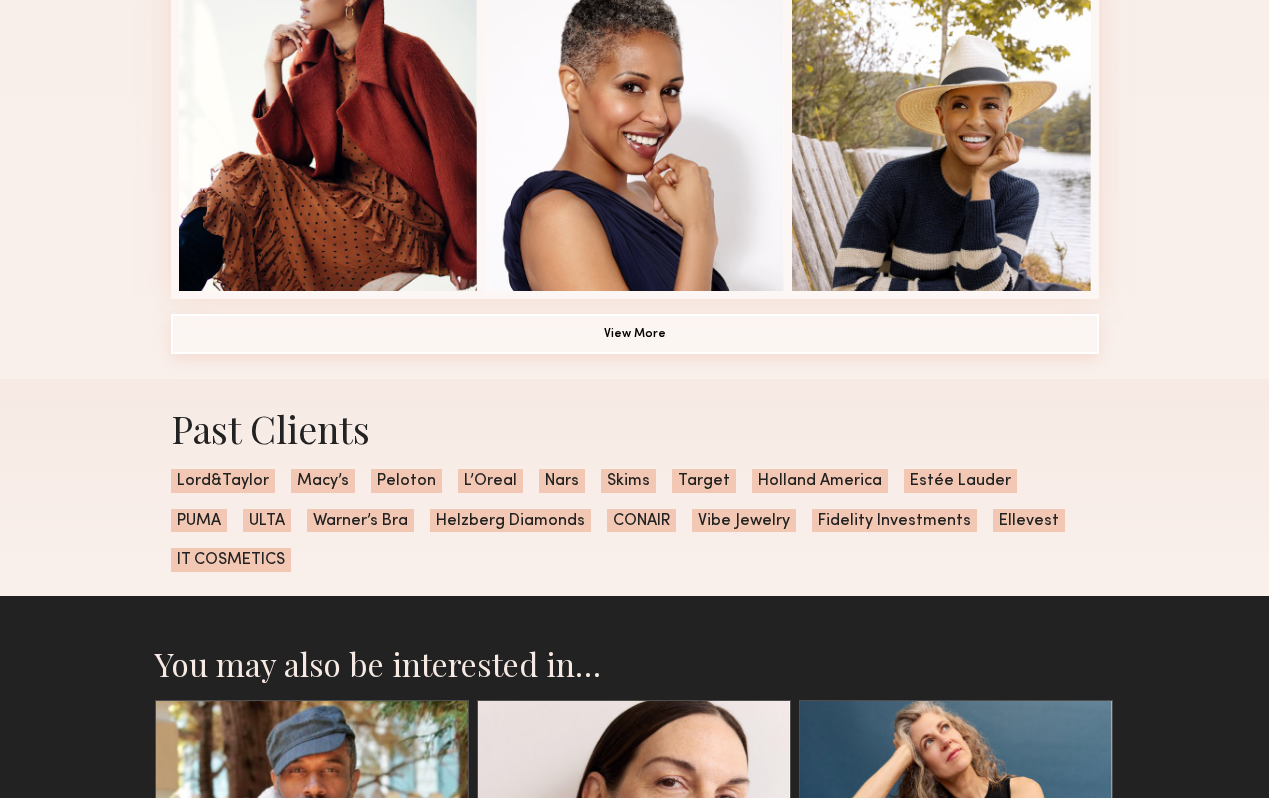 click on "View More" 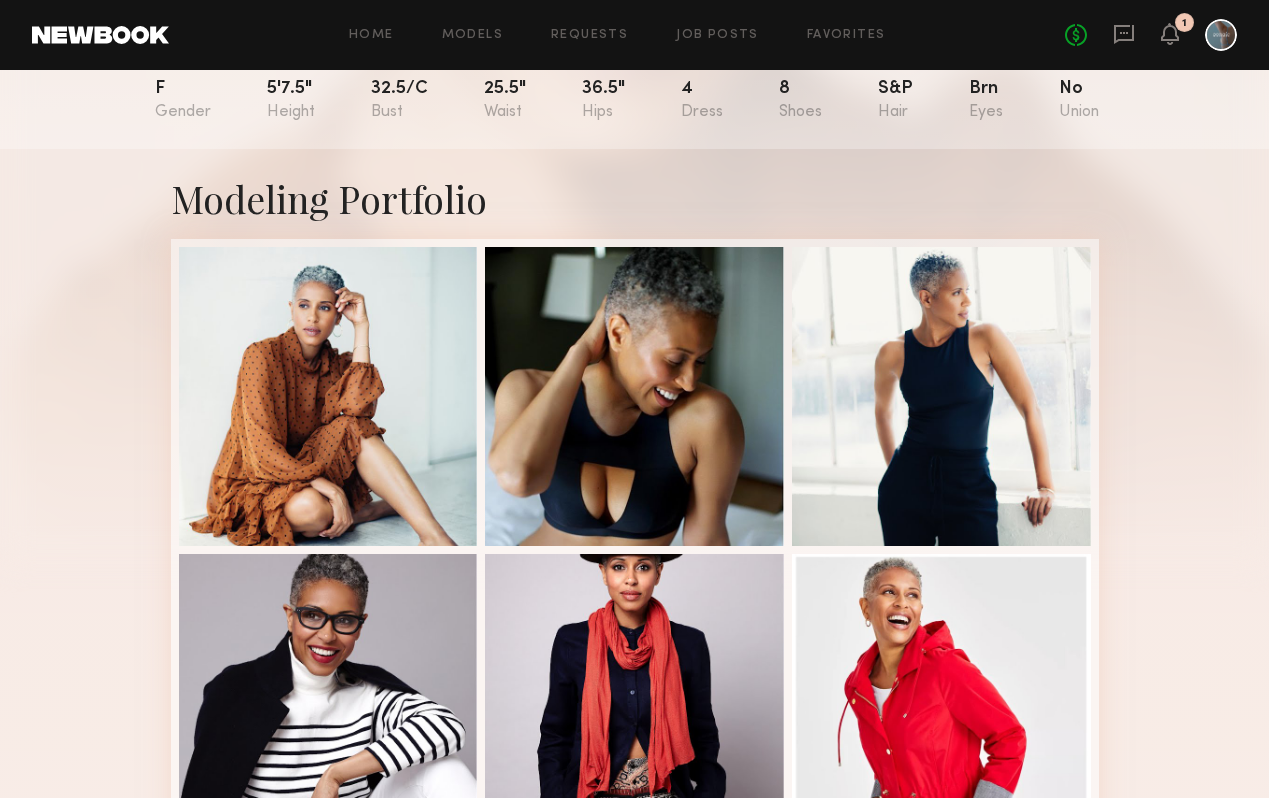 scroll, scrollTop: 230, scrollLeft: 0, axis: vertical 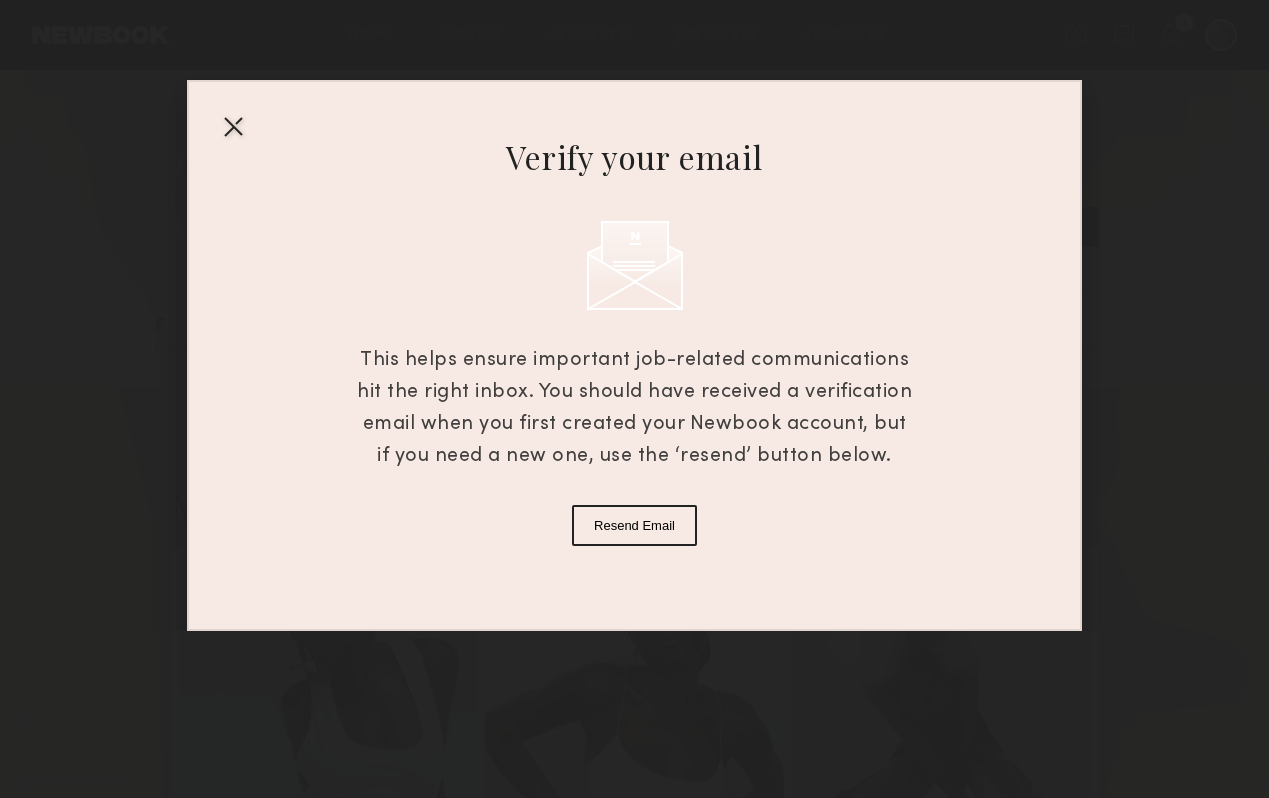 click at bounding box center [233, 126] 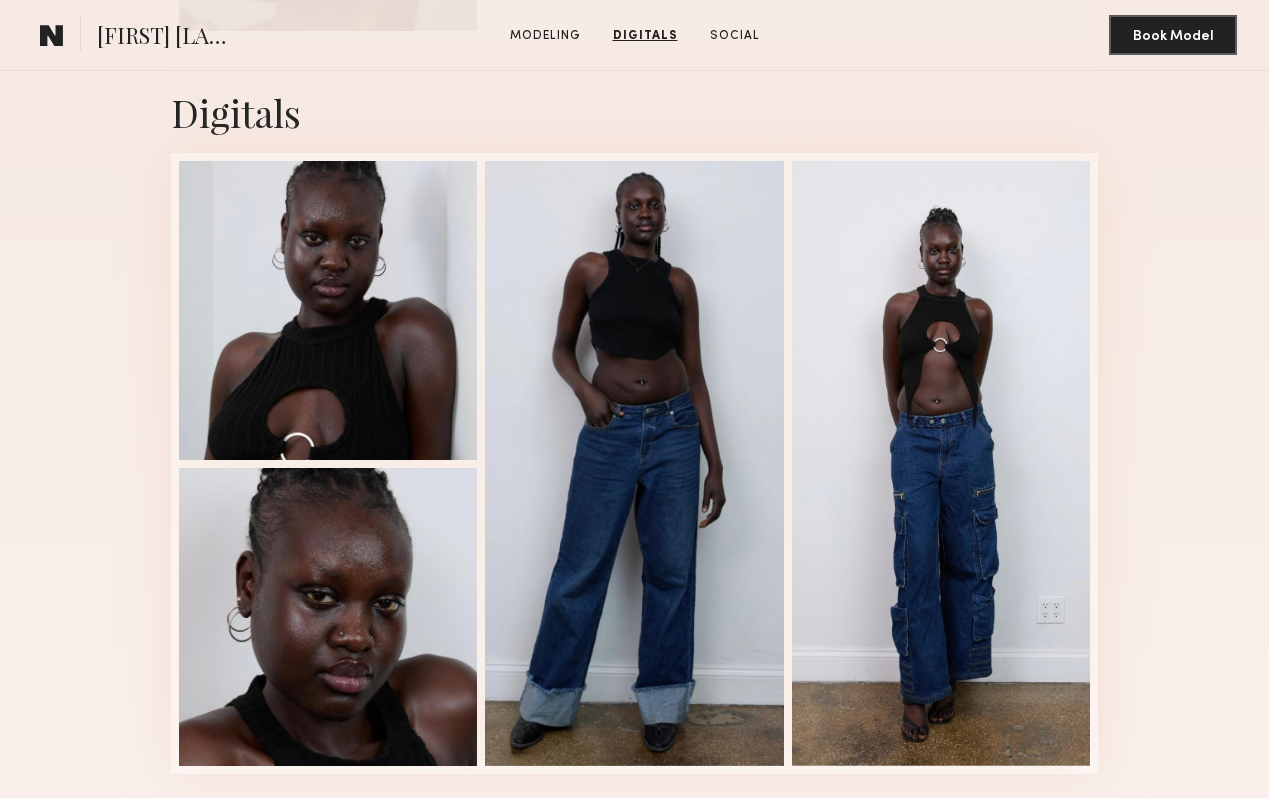 scroll, scrollTop: 1439, scrollLeft: 0, axis: vertical 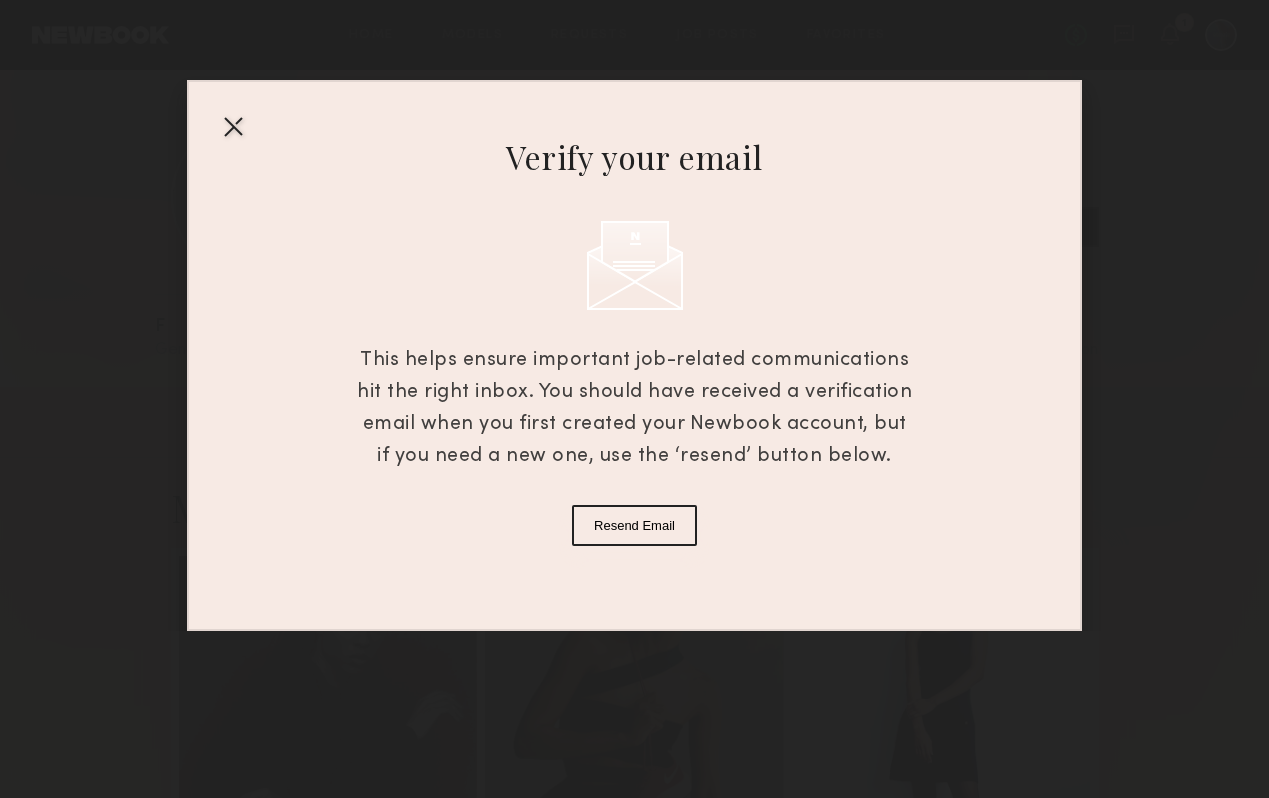click at bounding box center (233, 126) 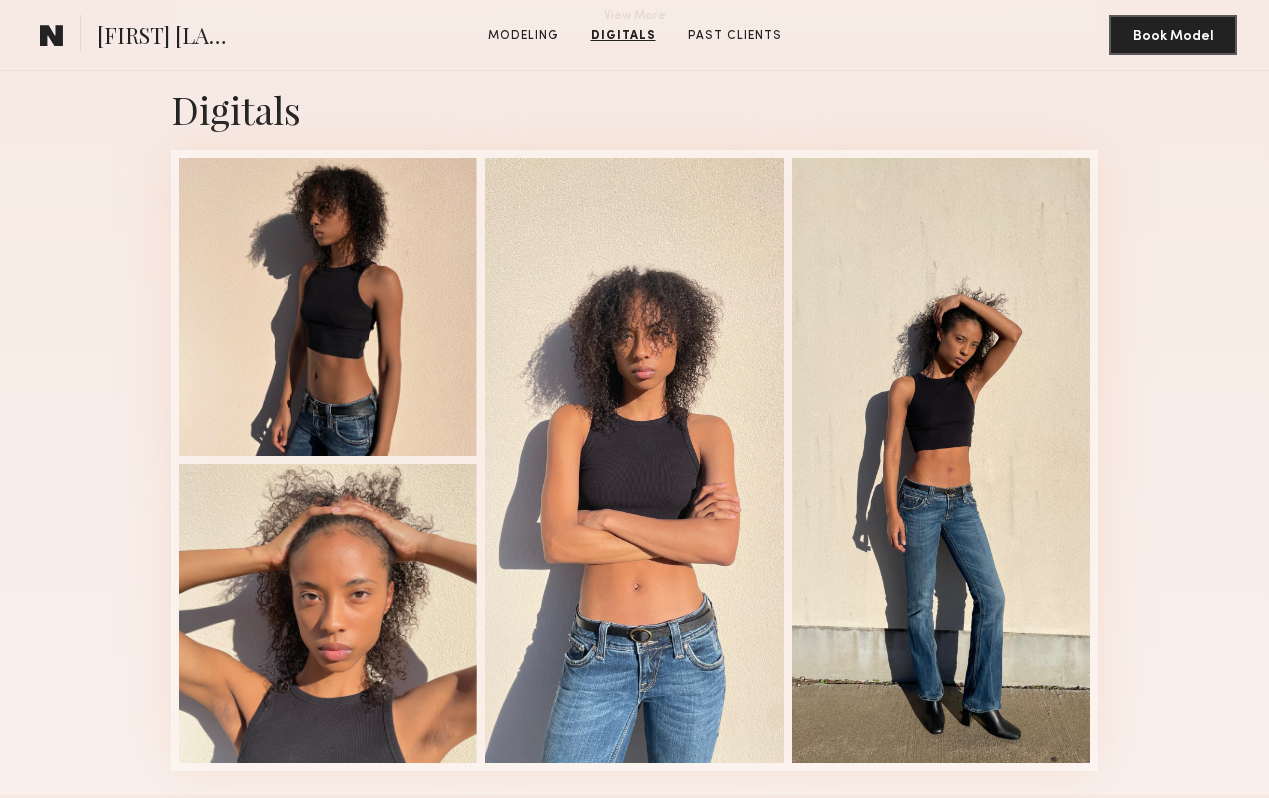 scroll, scrollTop: 1799, scrollLeft: 0, axis: vertical 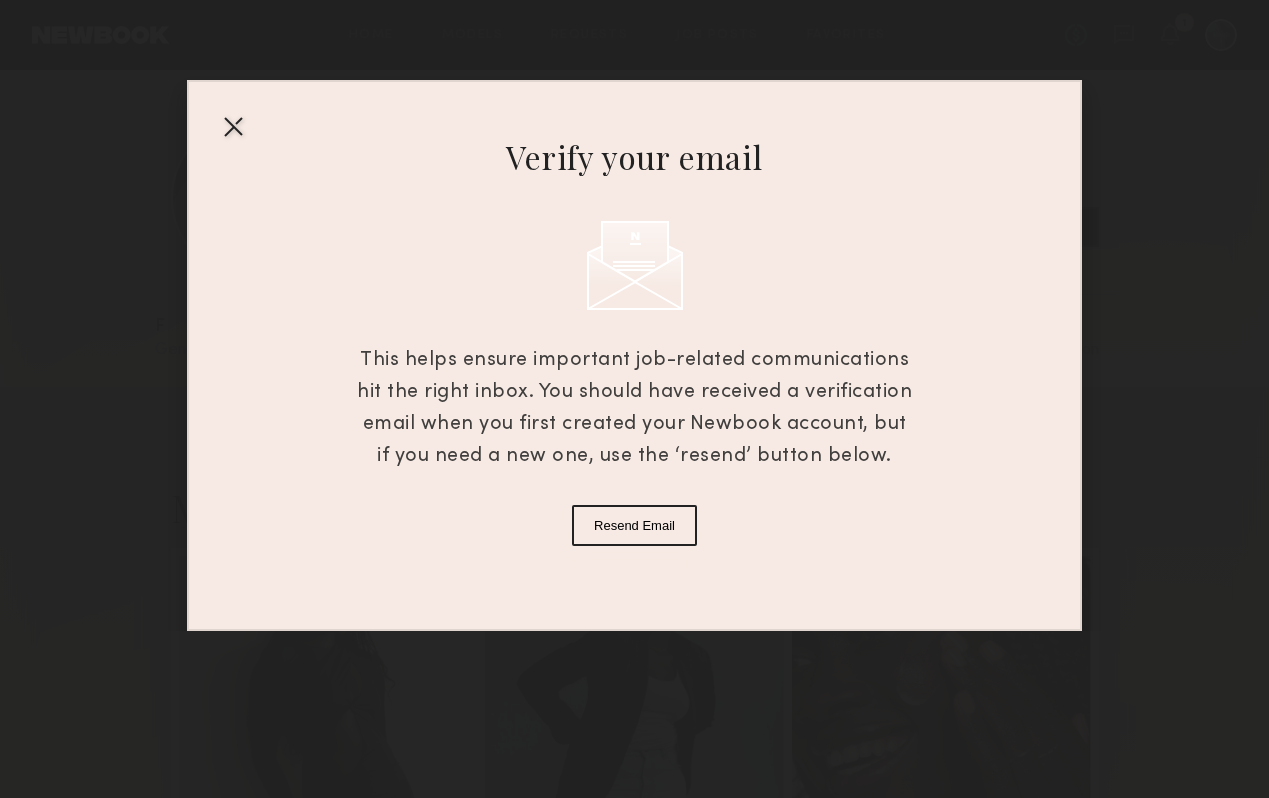 click at bounding box center [233, 126] 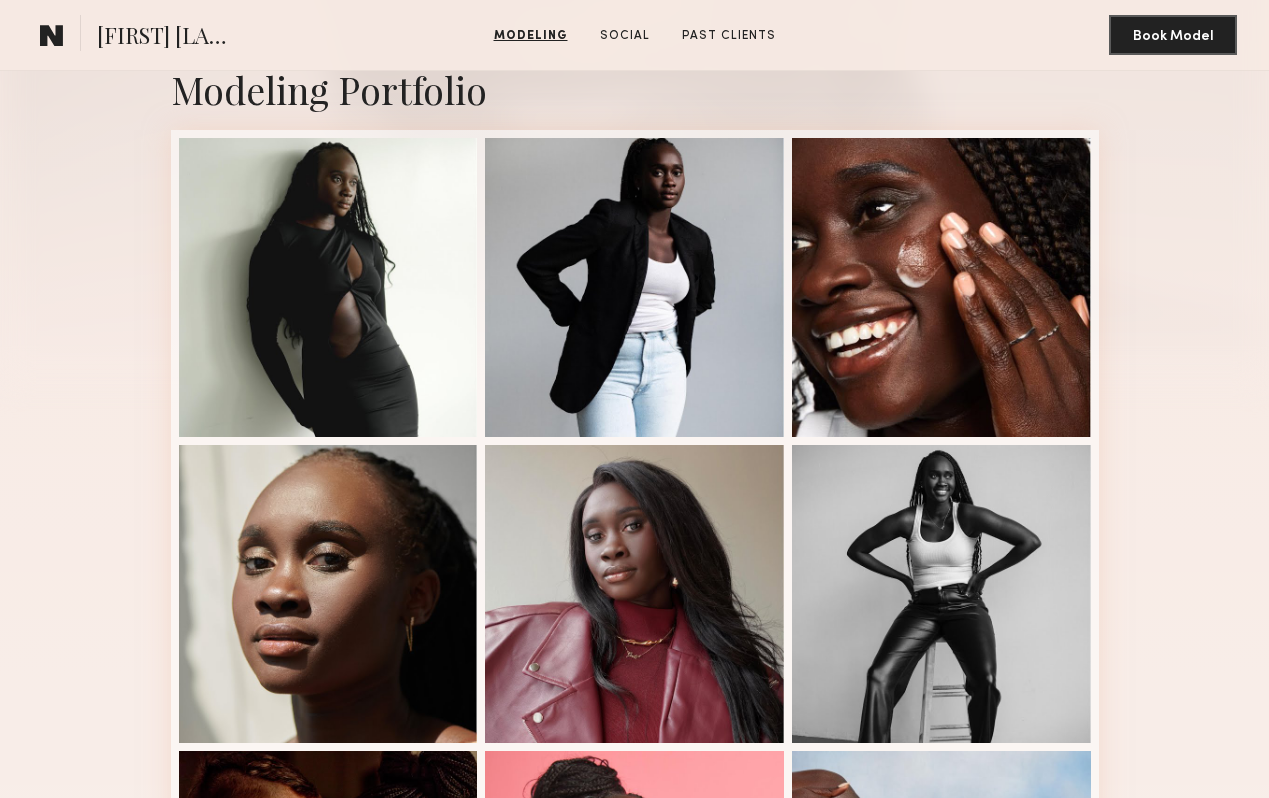 scroll, scrollTop: 416, scrollLeft: 0, axis: vertical 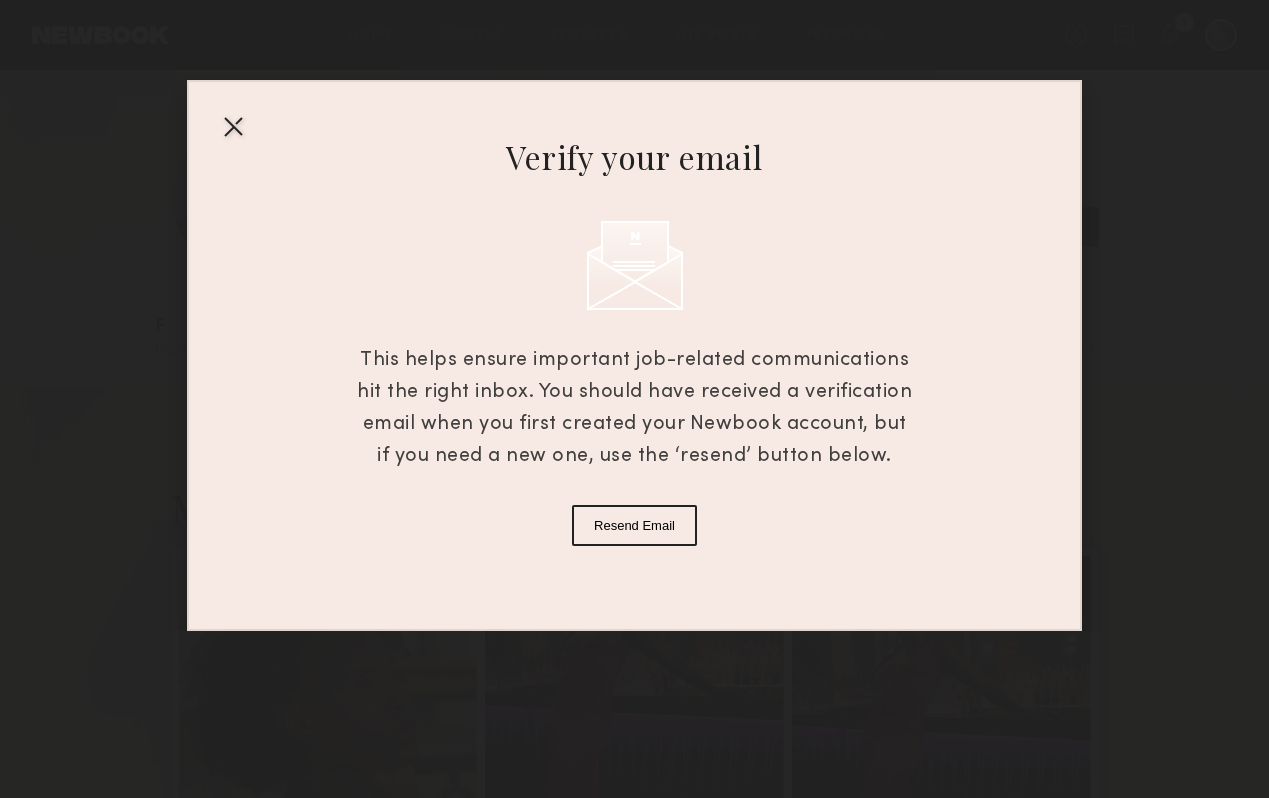 click at bounding box center [233, 126] 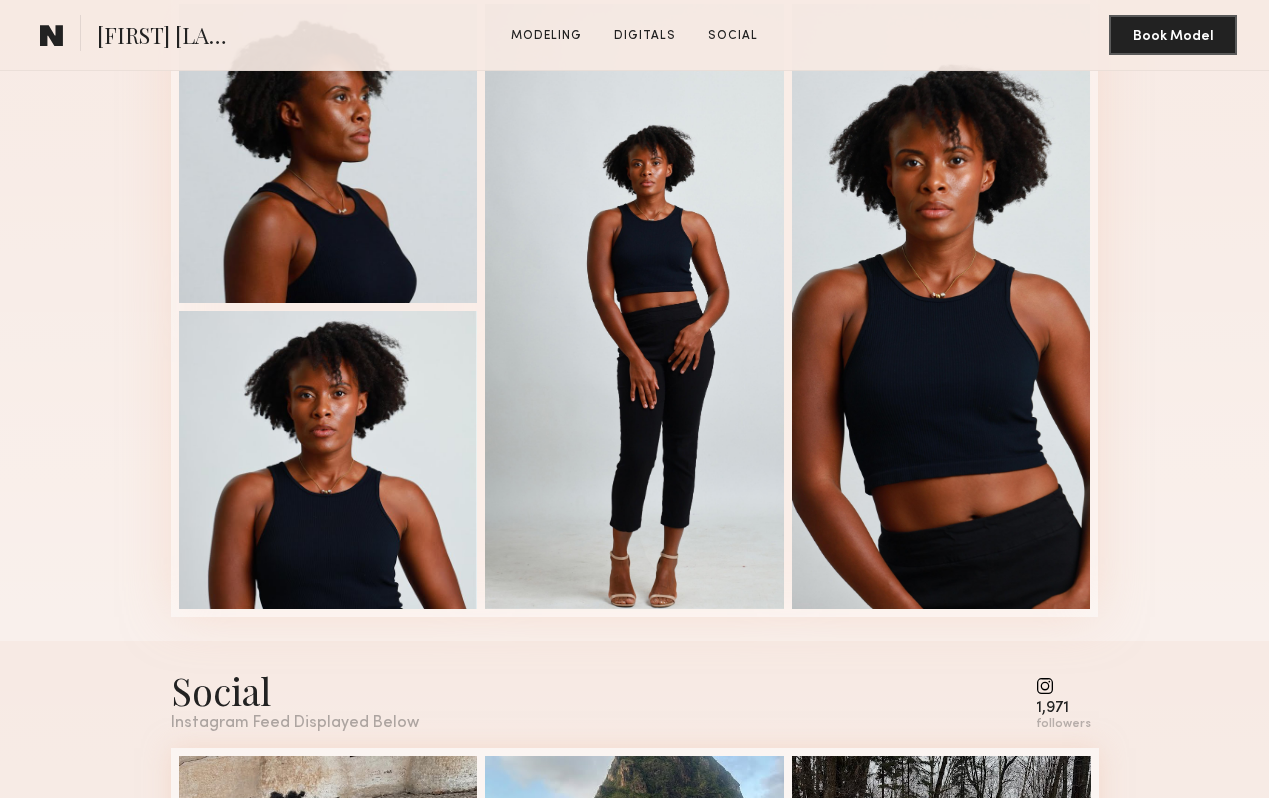 scroll, scrollTop: 1642, scrollLeft: 0, axis: vertical 